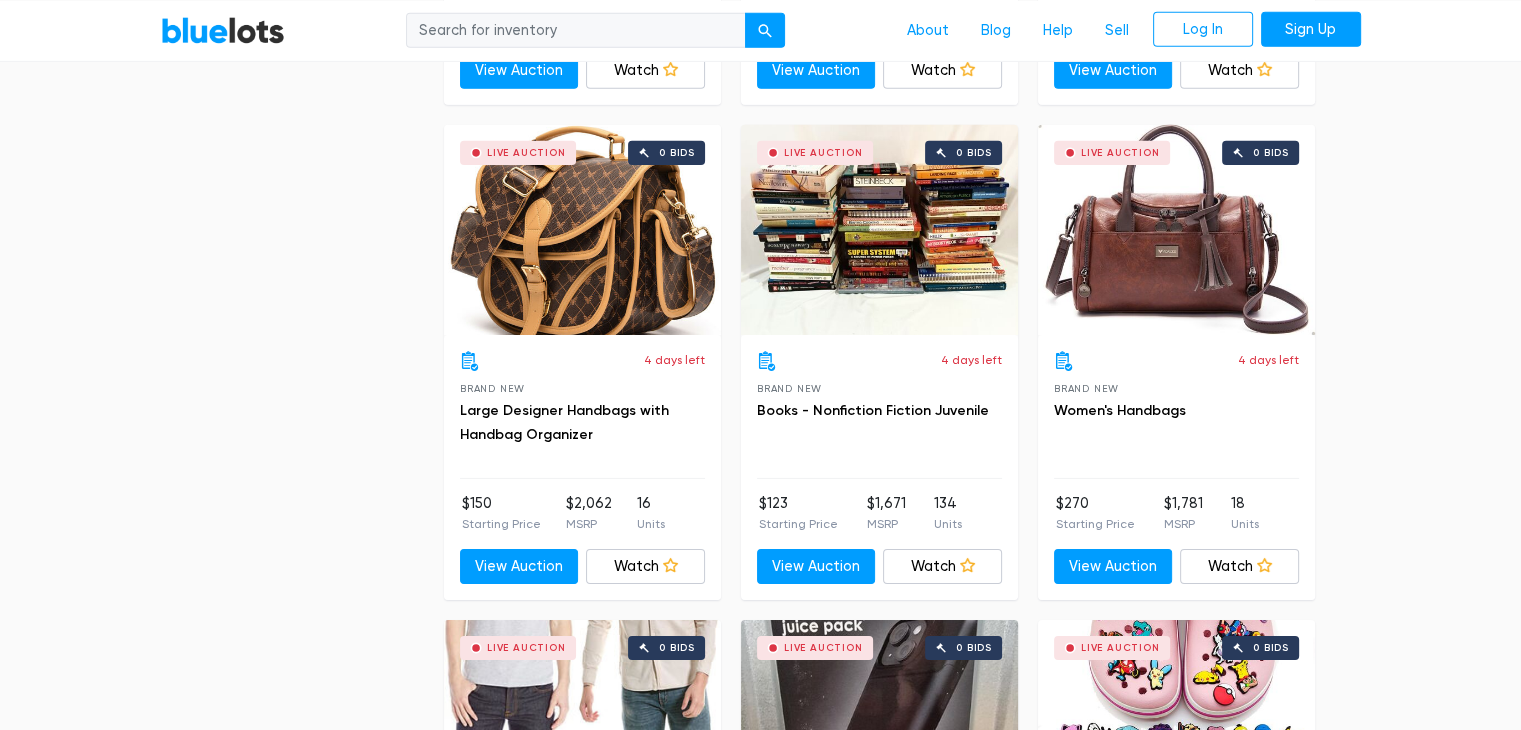 scroll, scrollTop: 6500, scrollLeft: 0, axis: vertical 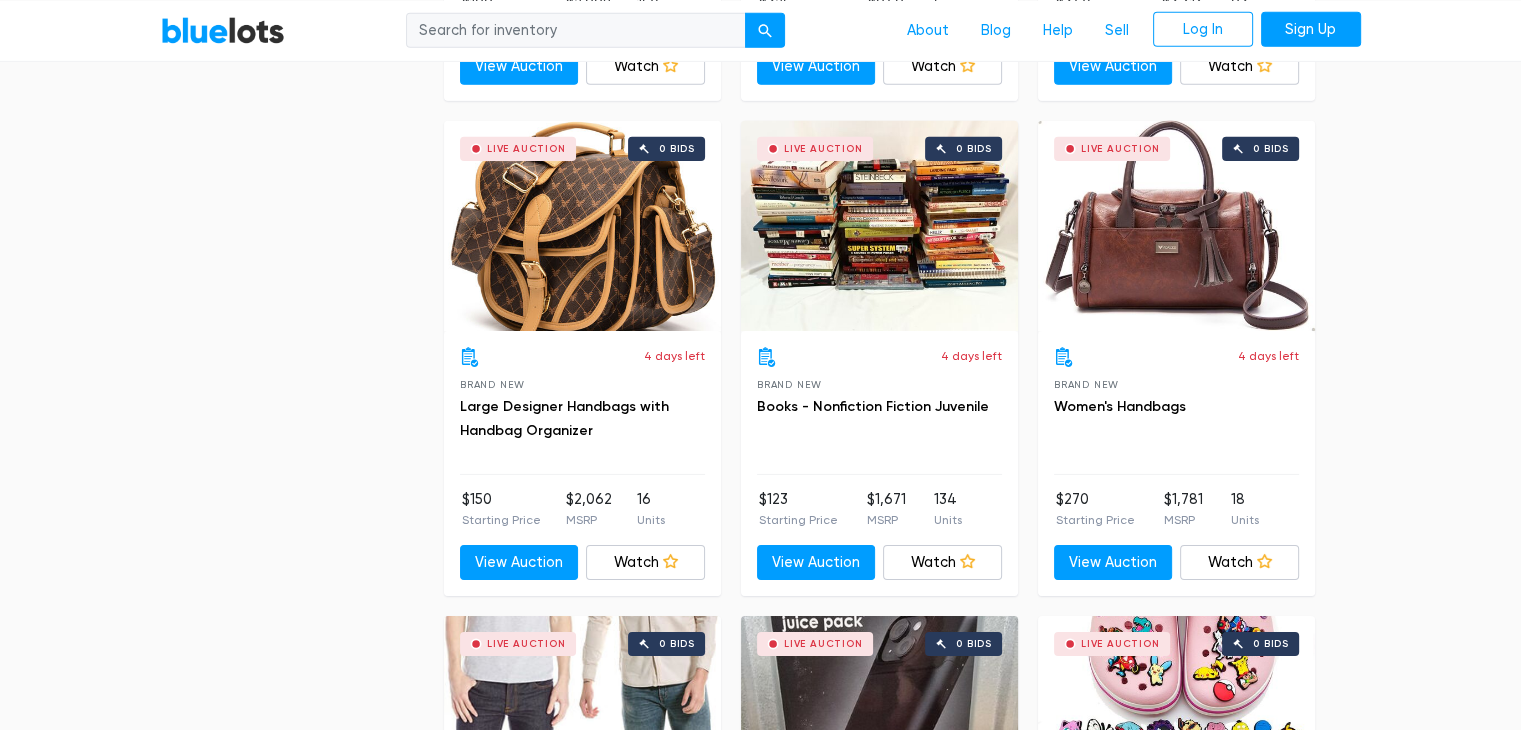 click on "Live Auction
0 bids" at bounding box center (582, 226) 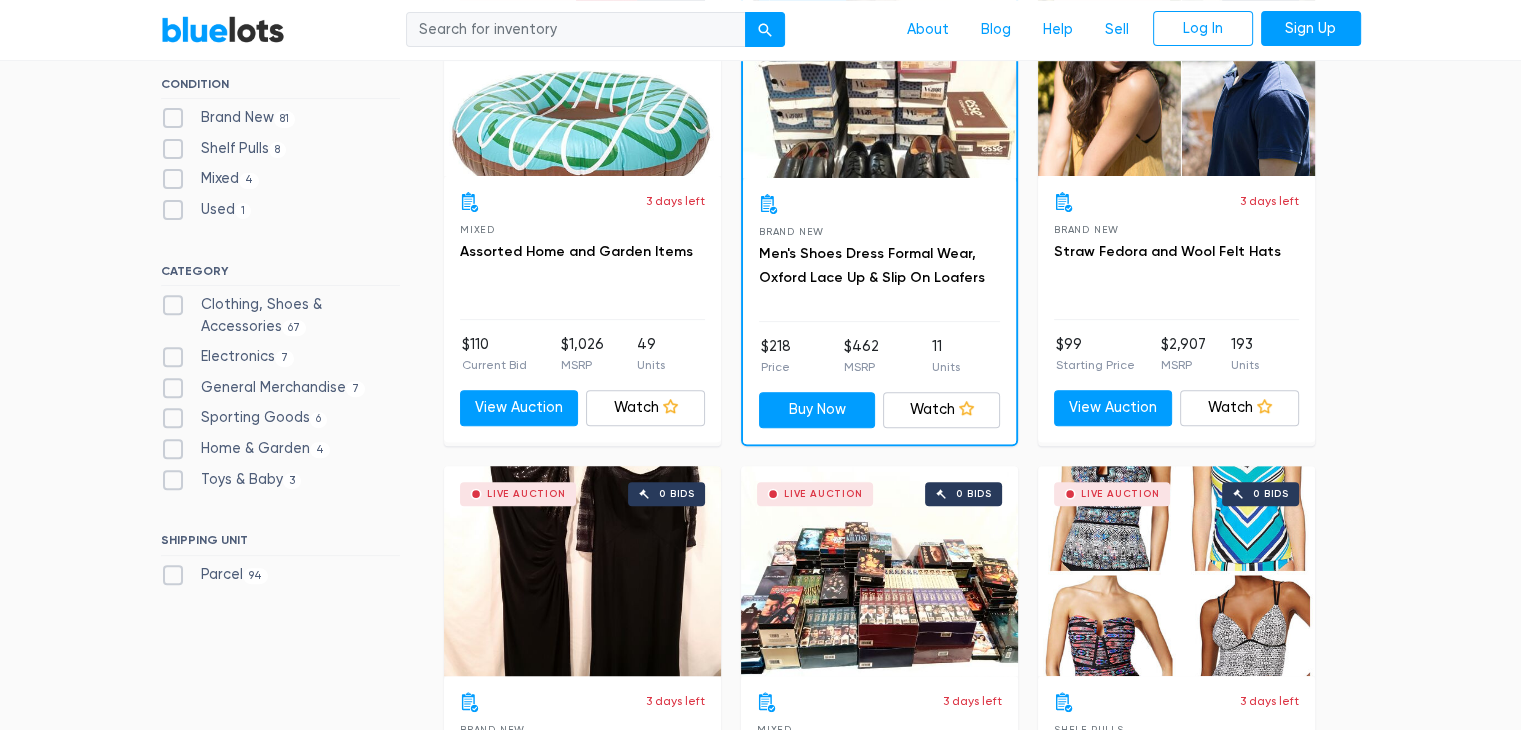 scroll, scrollTop: 714, scrollLeft: 0, axis: vertical 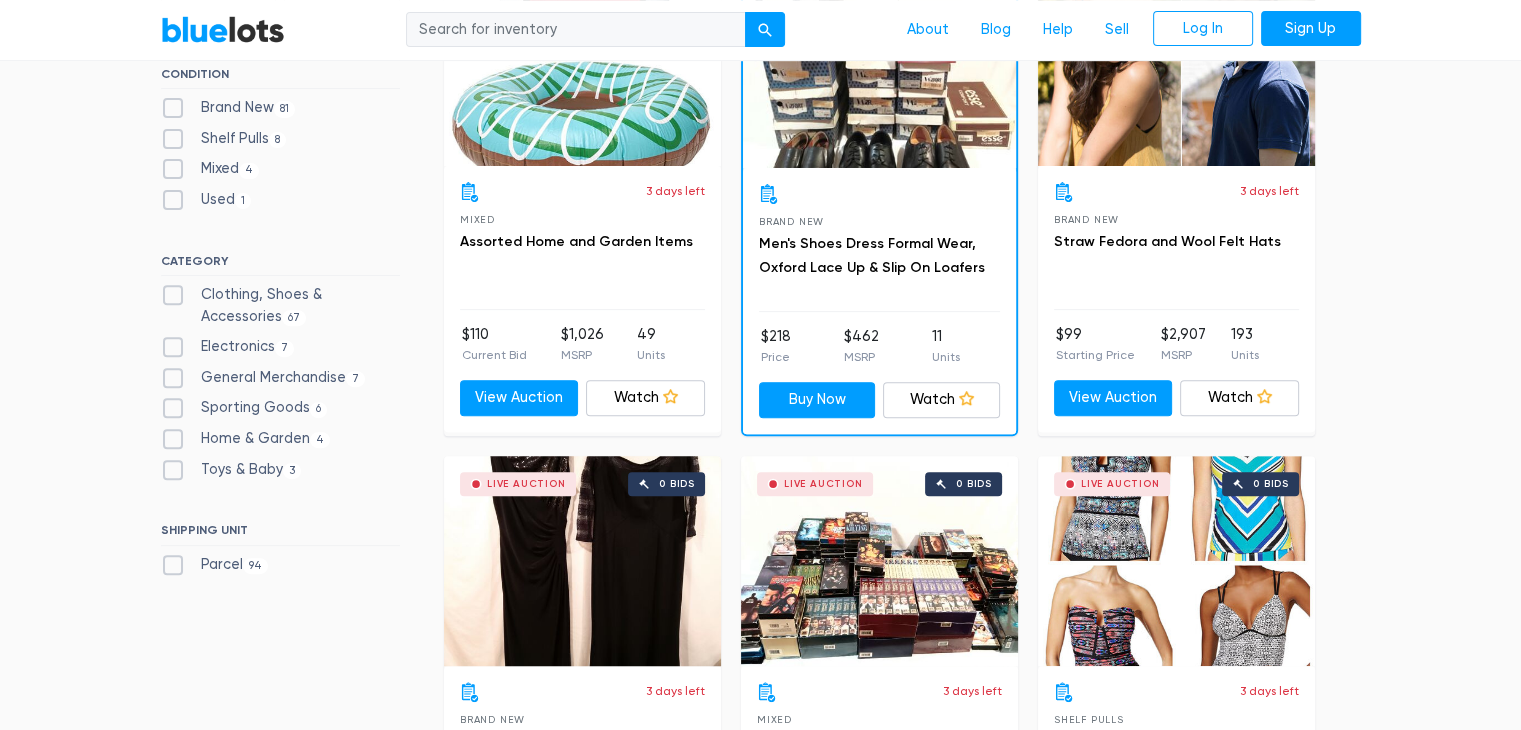 click on "Brand New
81" at bounding box center [228, 108] 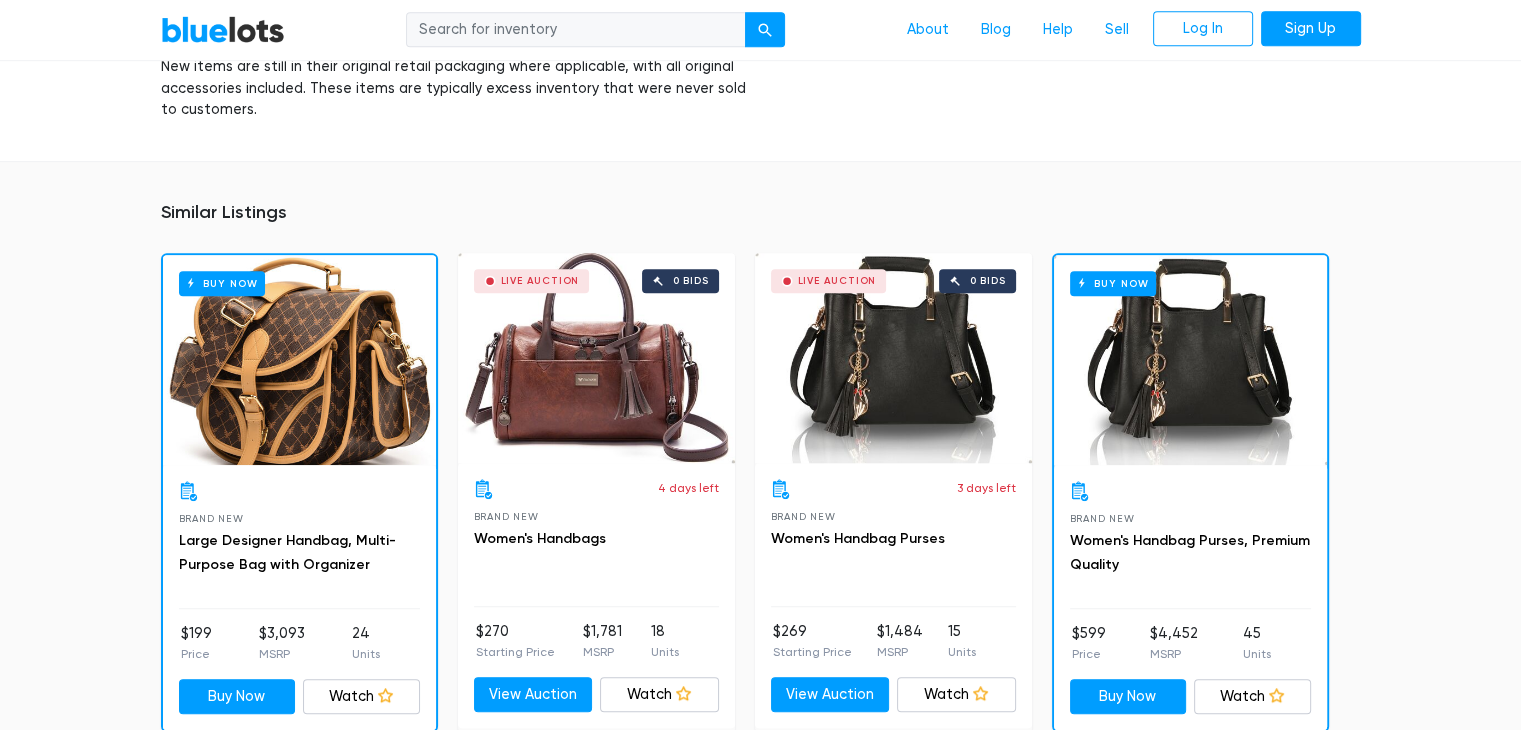 scroll, scrollTop: 1400, scrollLeft: 0, axis: vertical 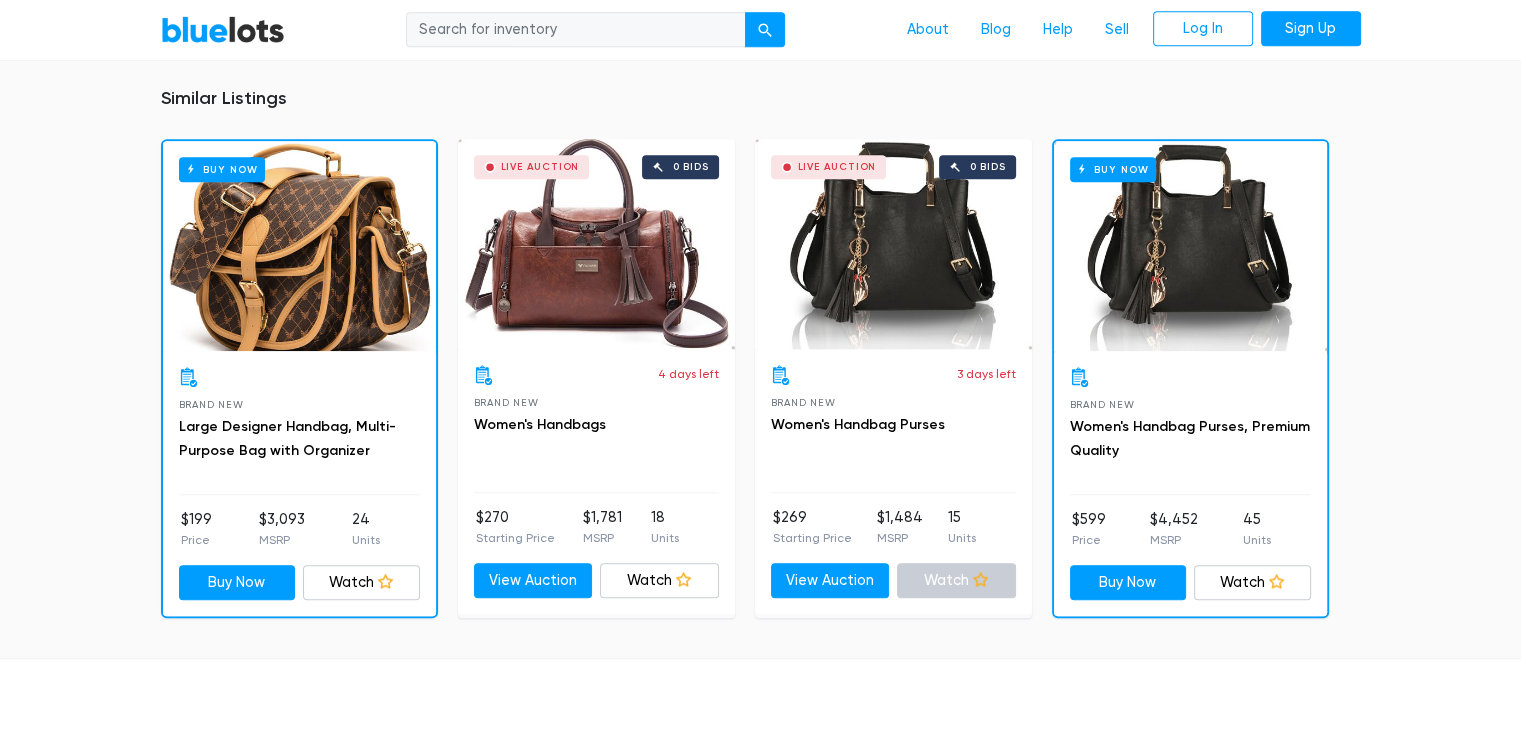 click on "Watch" at bounding box center (956, 581) 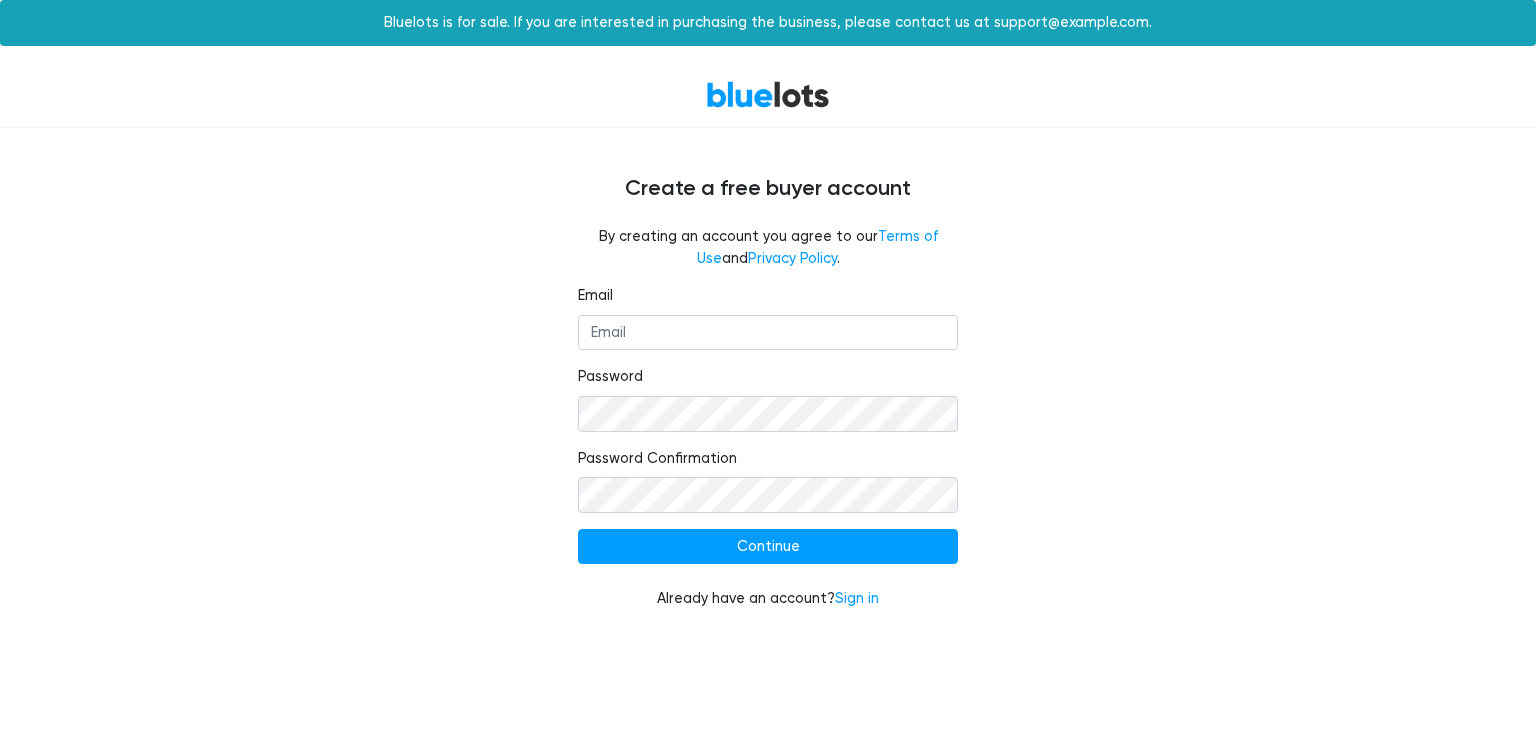 scroll, scrollTop: 0, scrollLeft: 0, axis: both 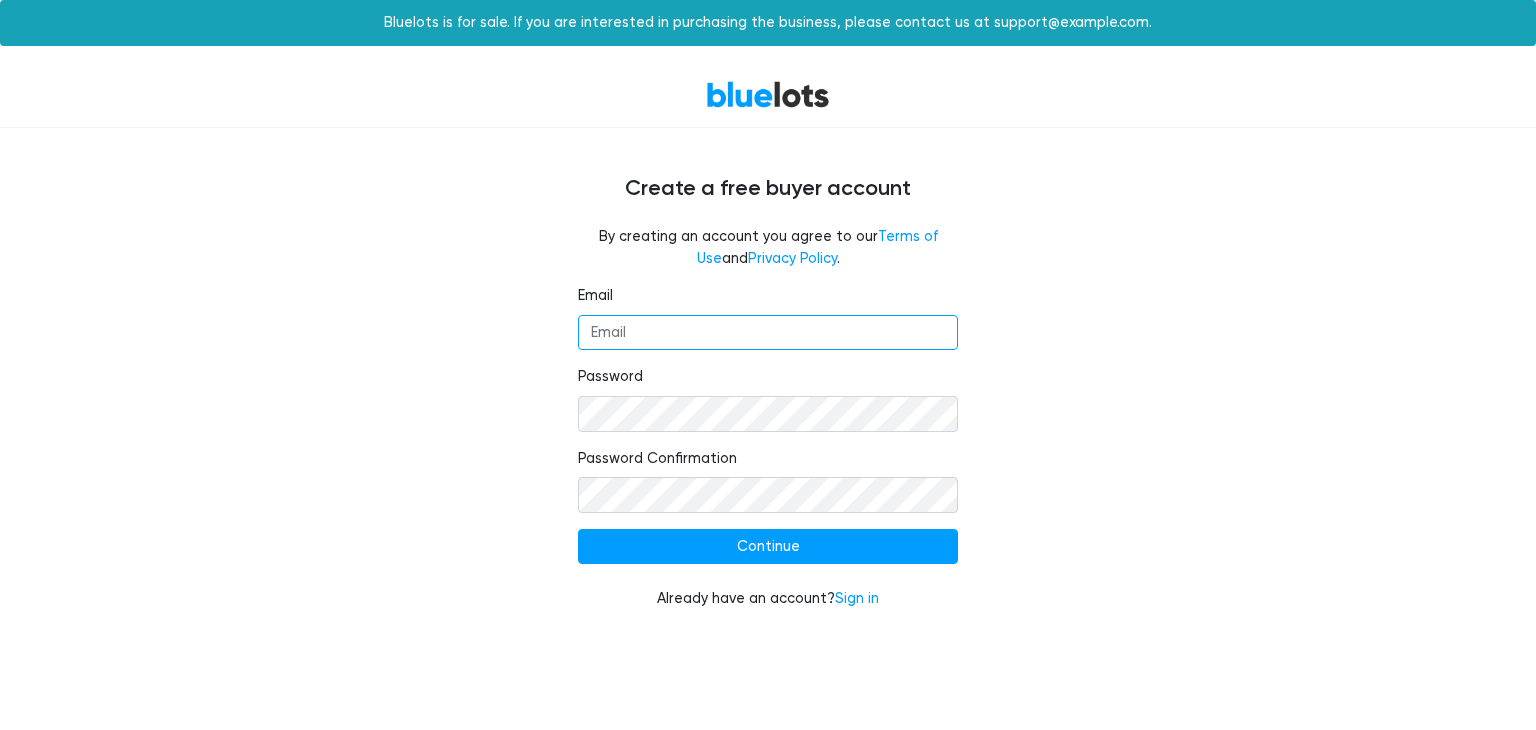 click on "Email" at bounding box center [768, 333] 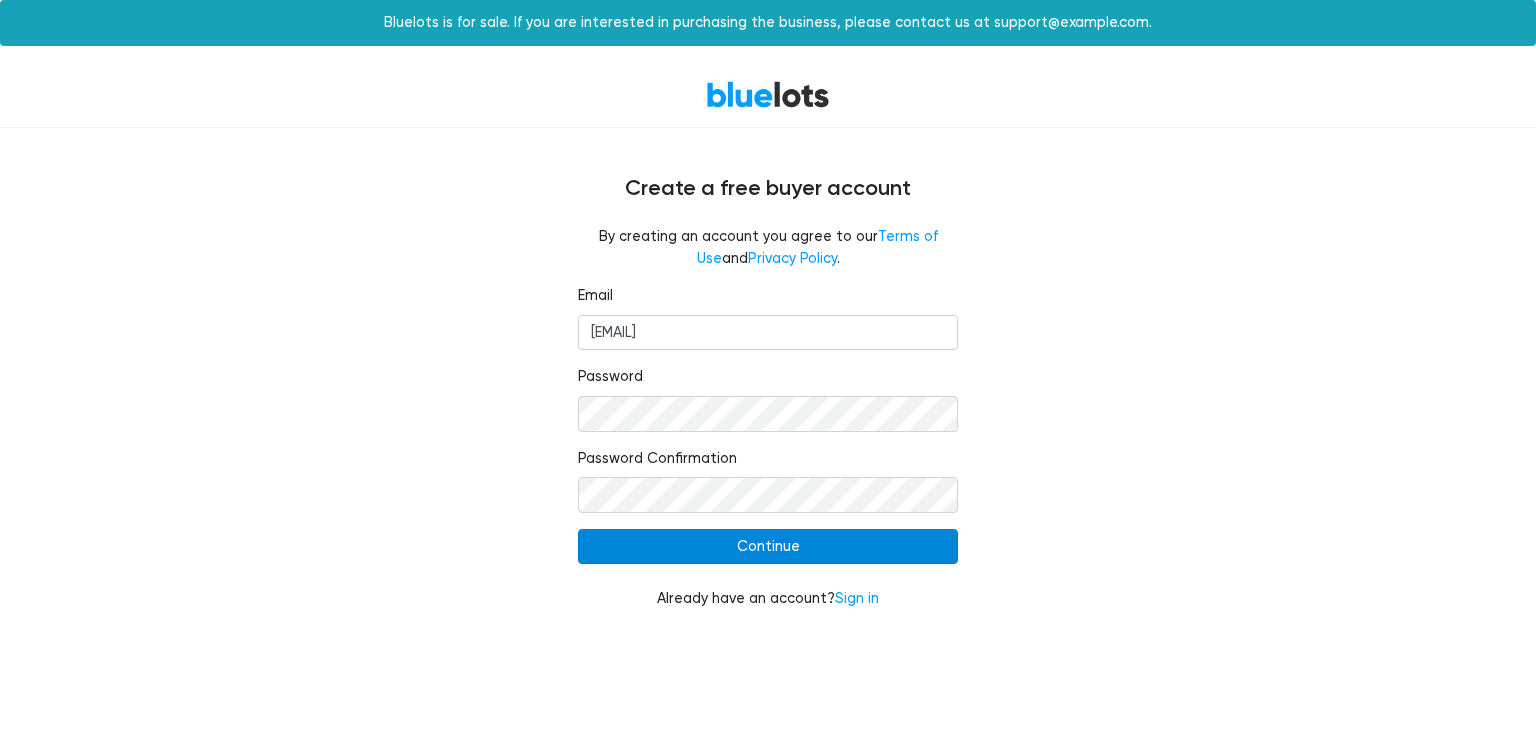 click on "Continue" at bounding box center (768, 547) 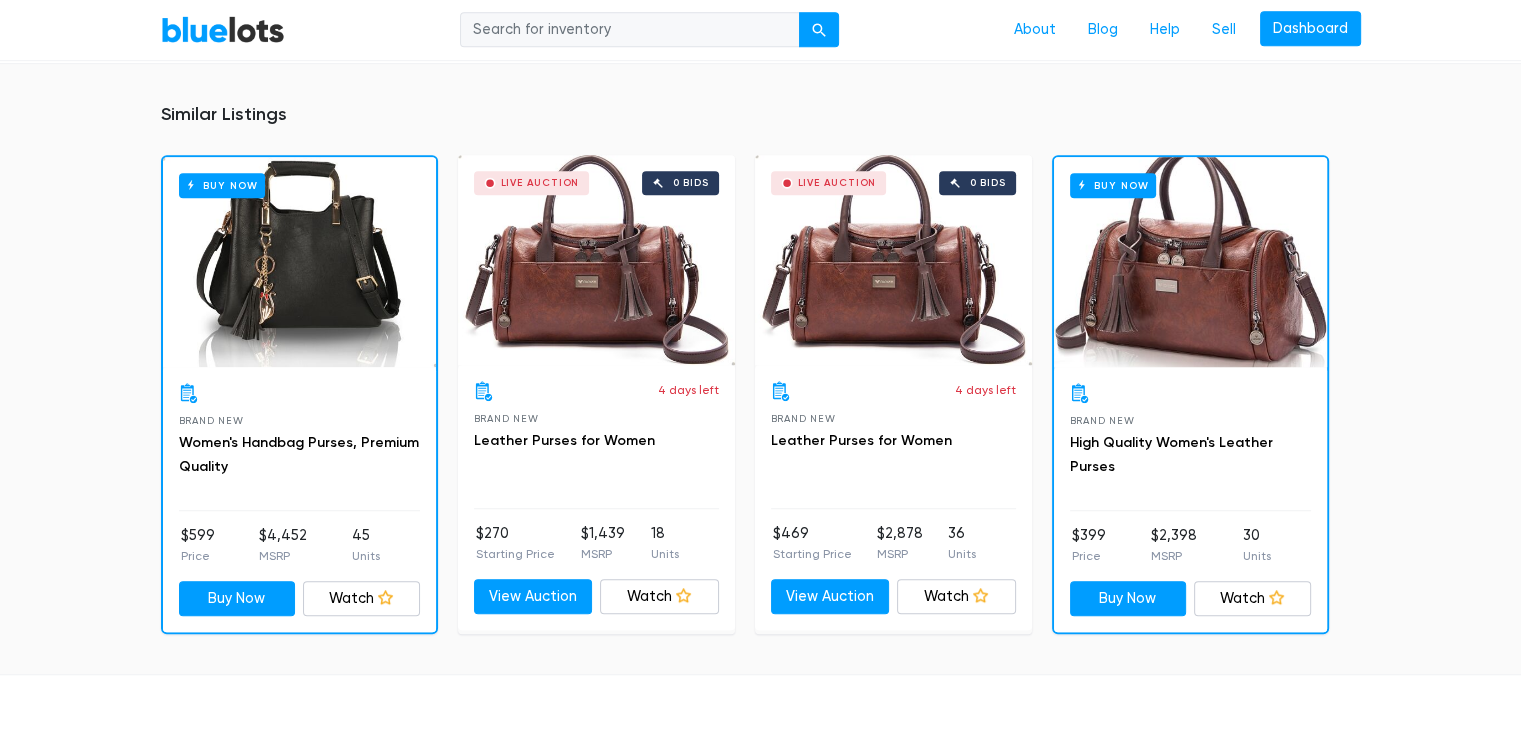 scroll, scrollTop: 1400, scrollLeft: 0, axis: vertical 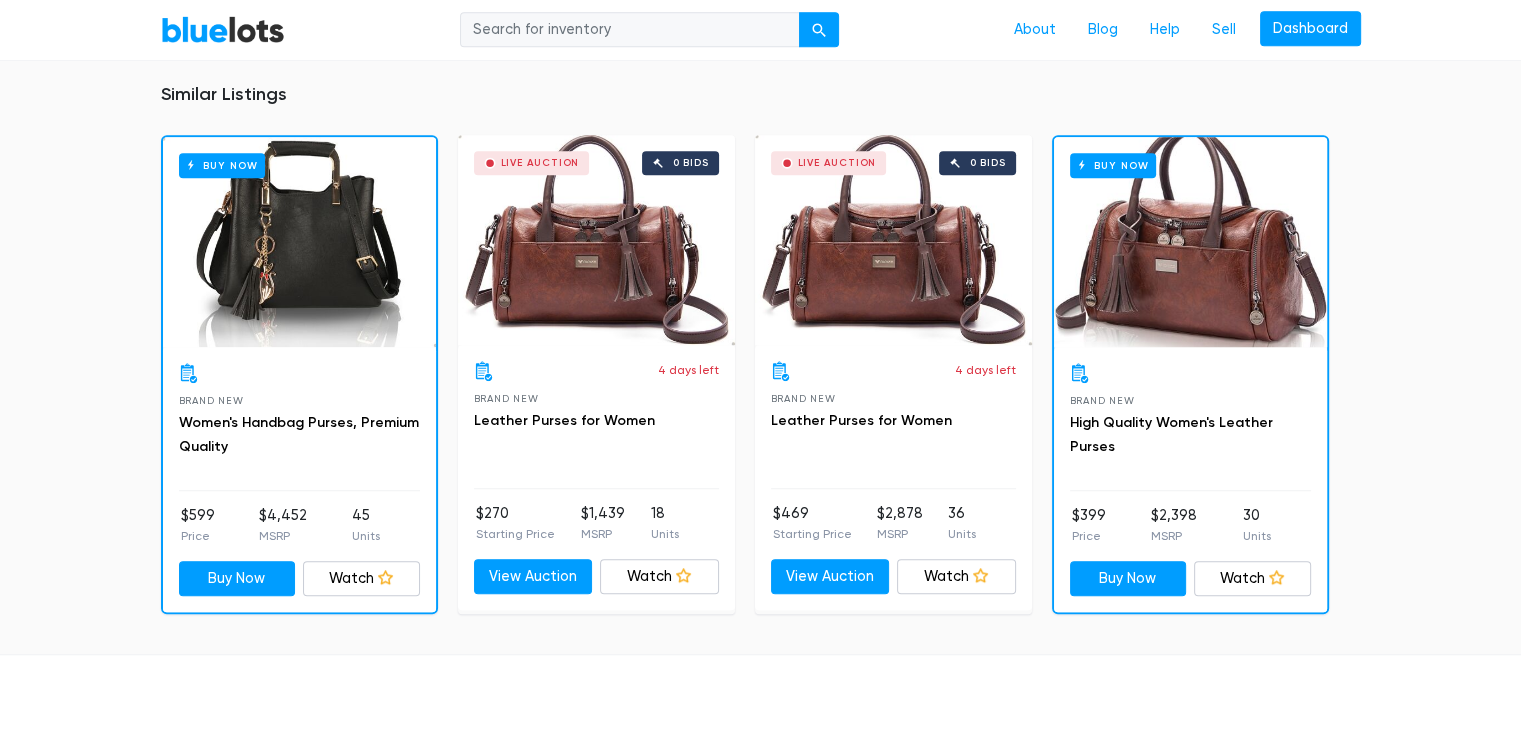 click on "Buy Now" at bounding box center (1190, 242) 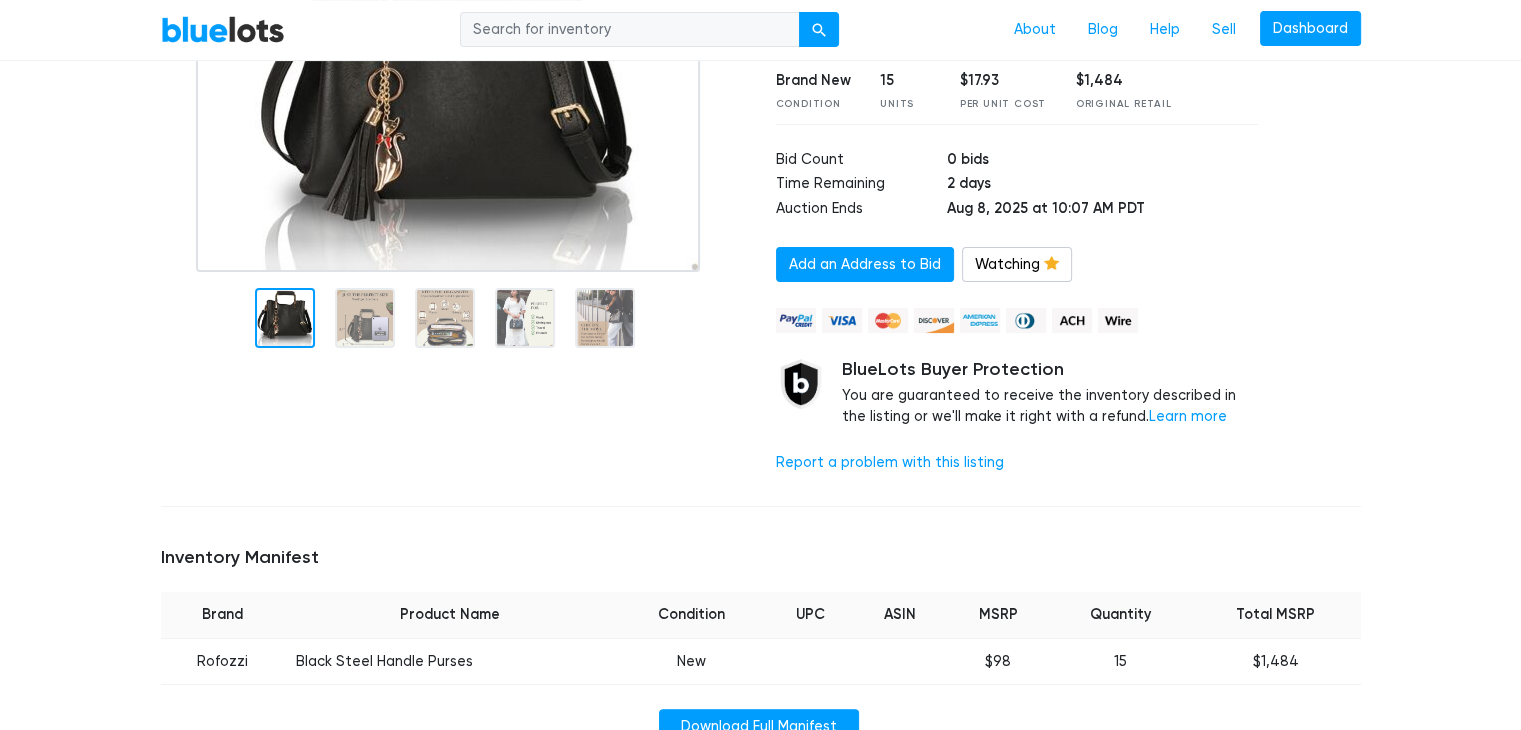 scroll, scrollTop: 300, scrollLeft: 0, axis: vertical 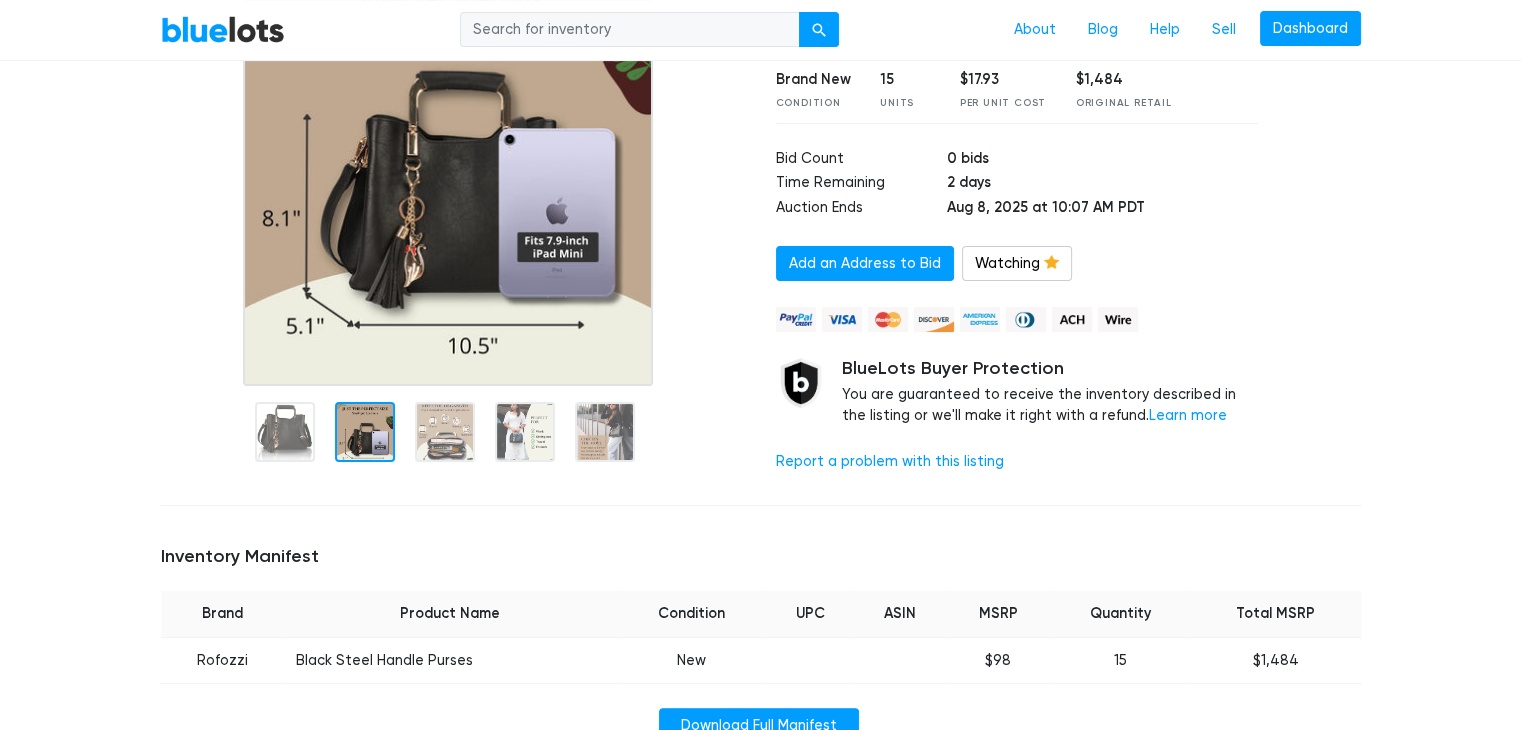 click at bounding box center [448, 136] 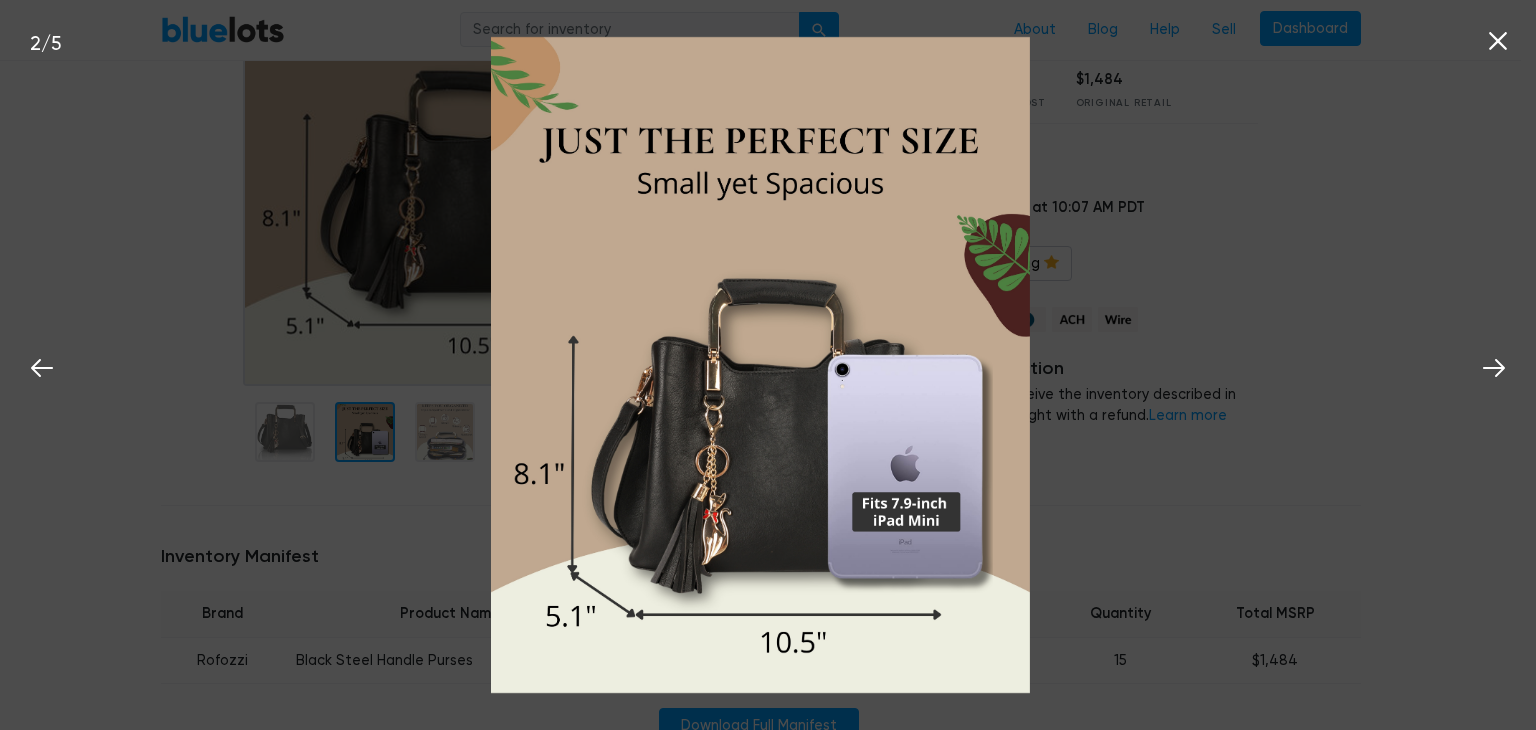 click on "2 / 5" at bounding box center (768, 365) 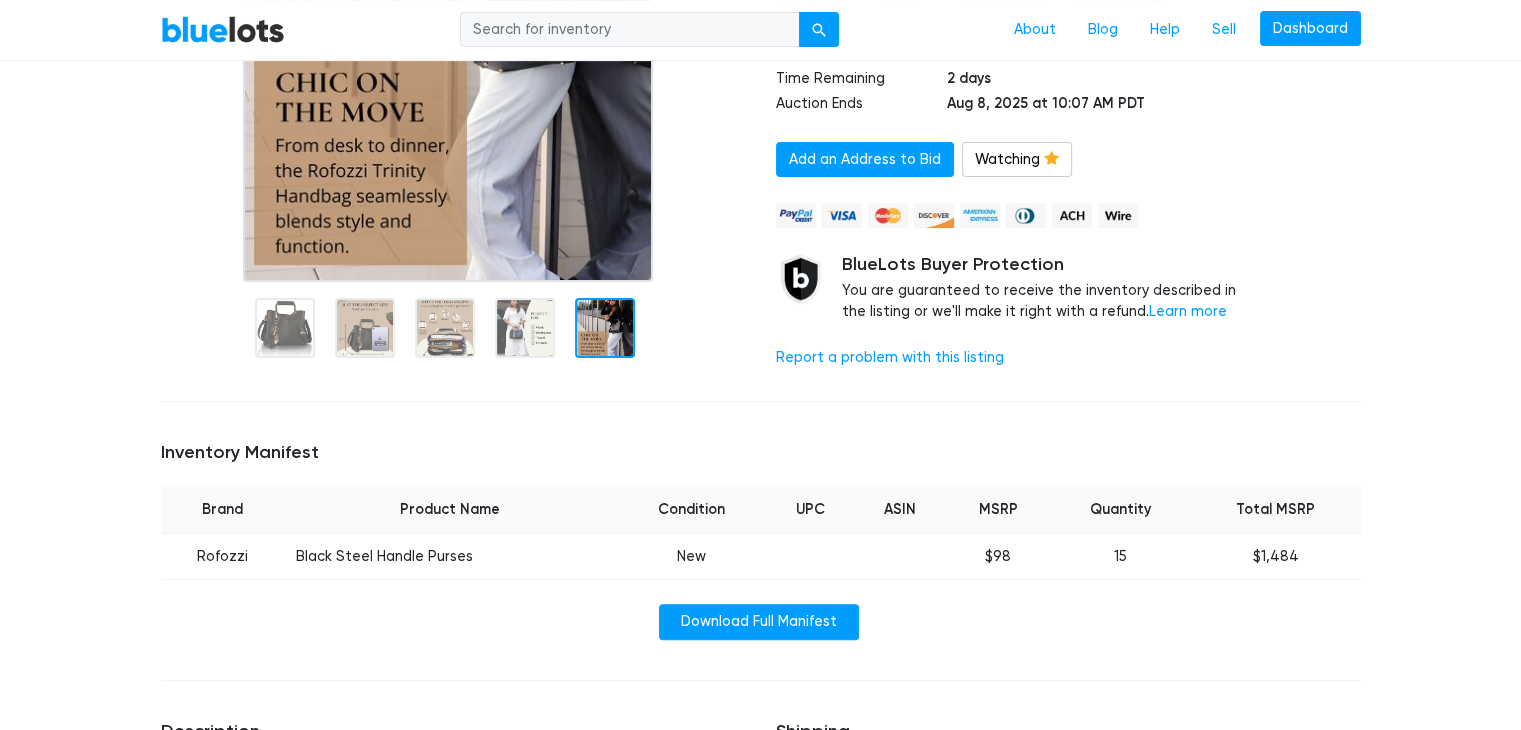 scroll, scrollTop: 500, scrollLeft: 0, axis: vertical 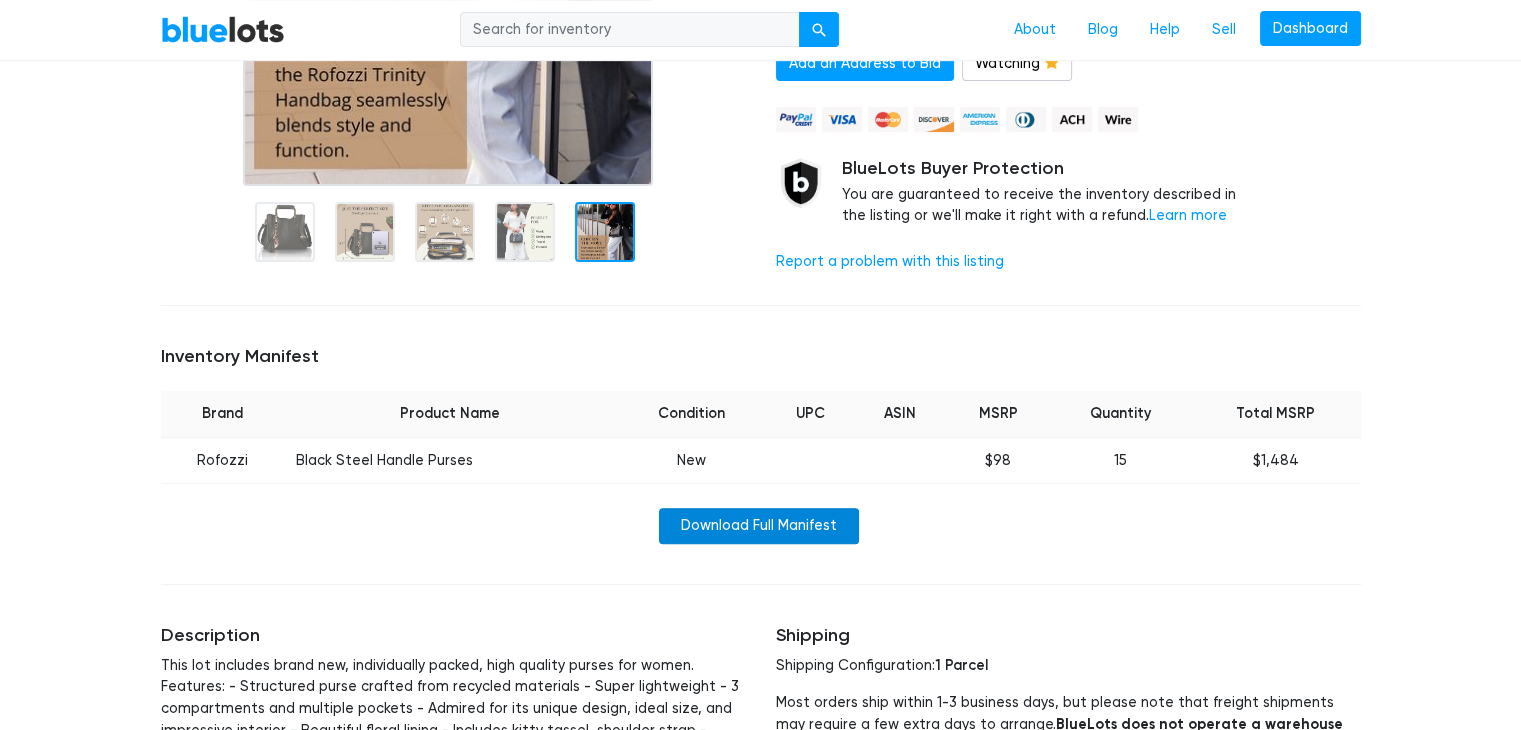 click on "Download Full Manifest" at bounding box center (759, 526) 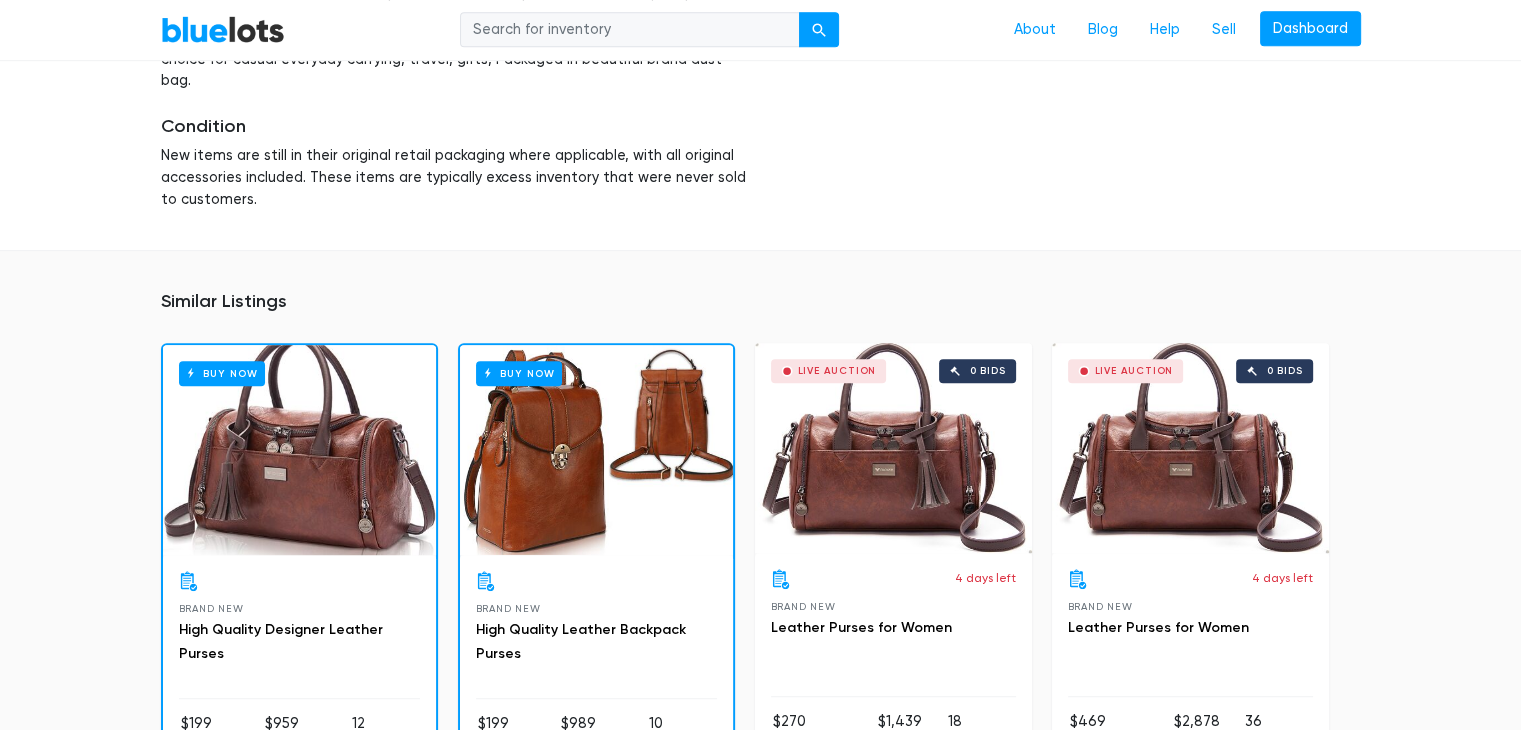 scroll, scrollTop: 1300, scrollLeft: 0, axis: vertical 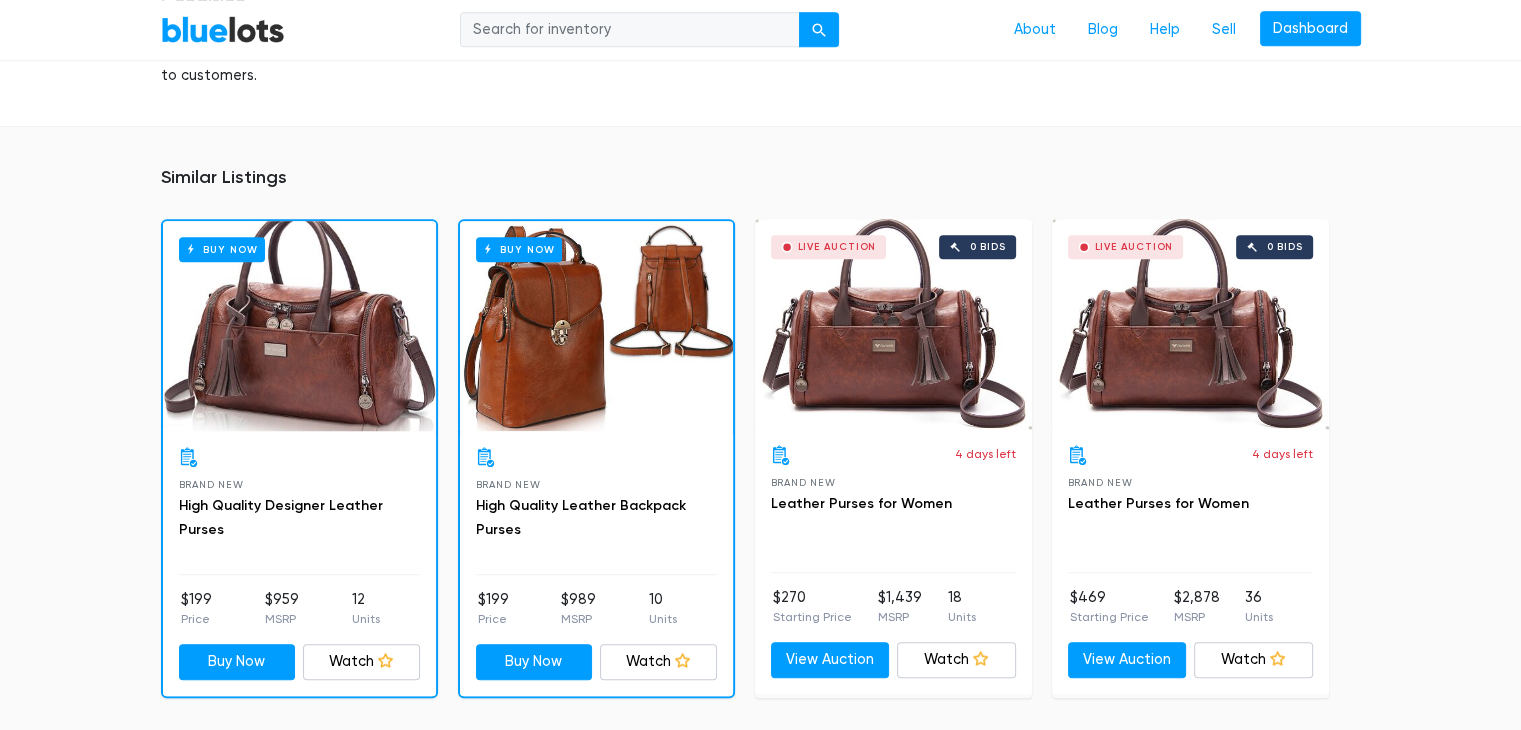 click at bounding box center (596, 457) 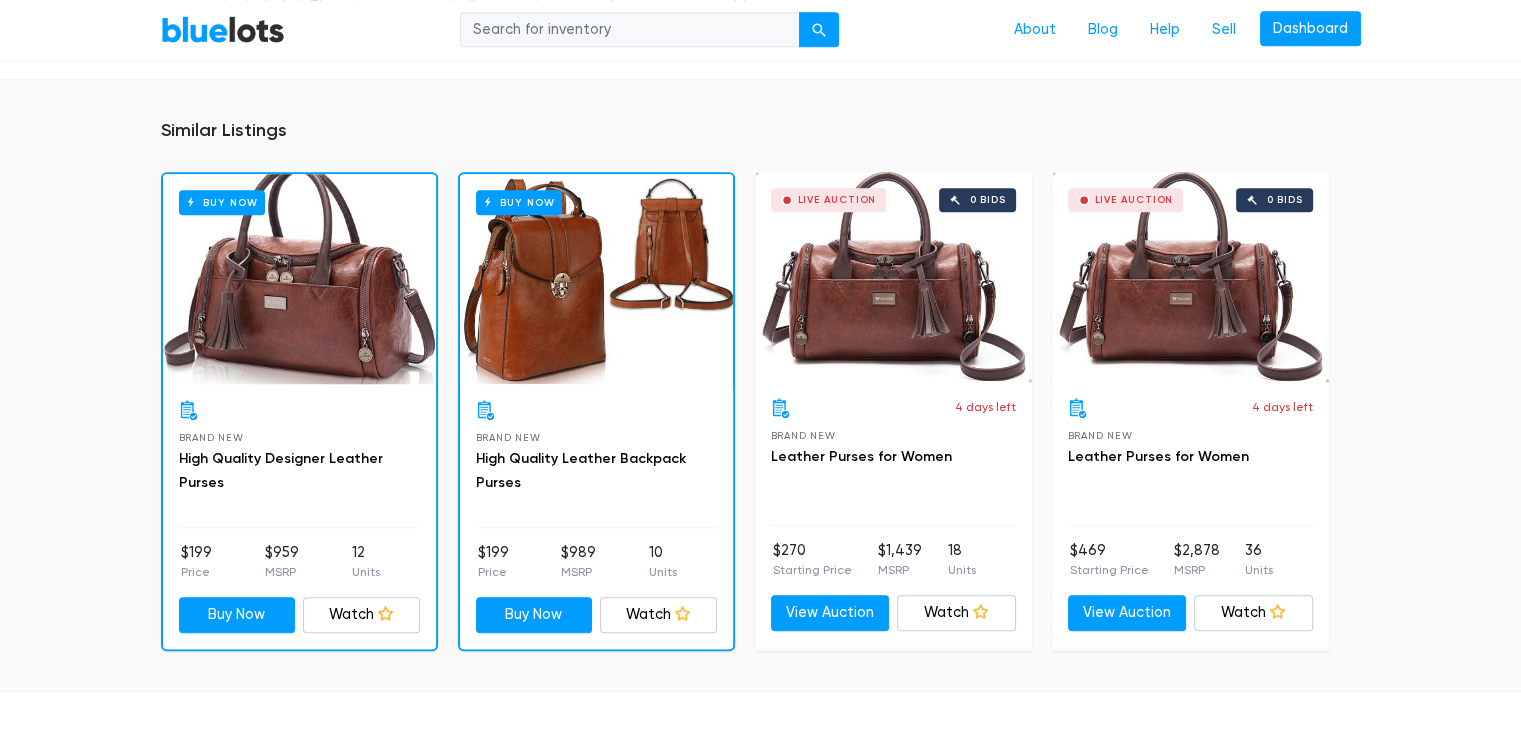 scroll, scrollTop: 1209, scrollLeft: 0, axis: vertical 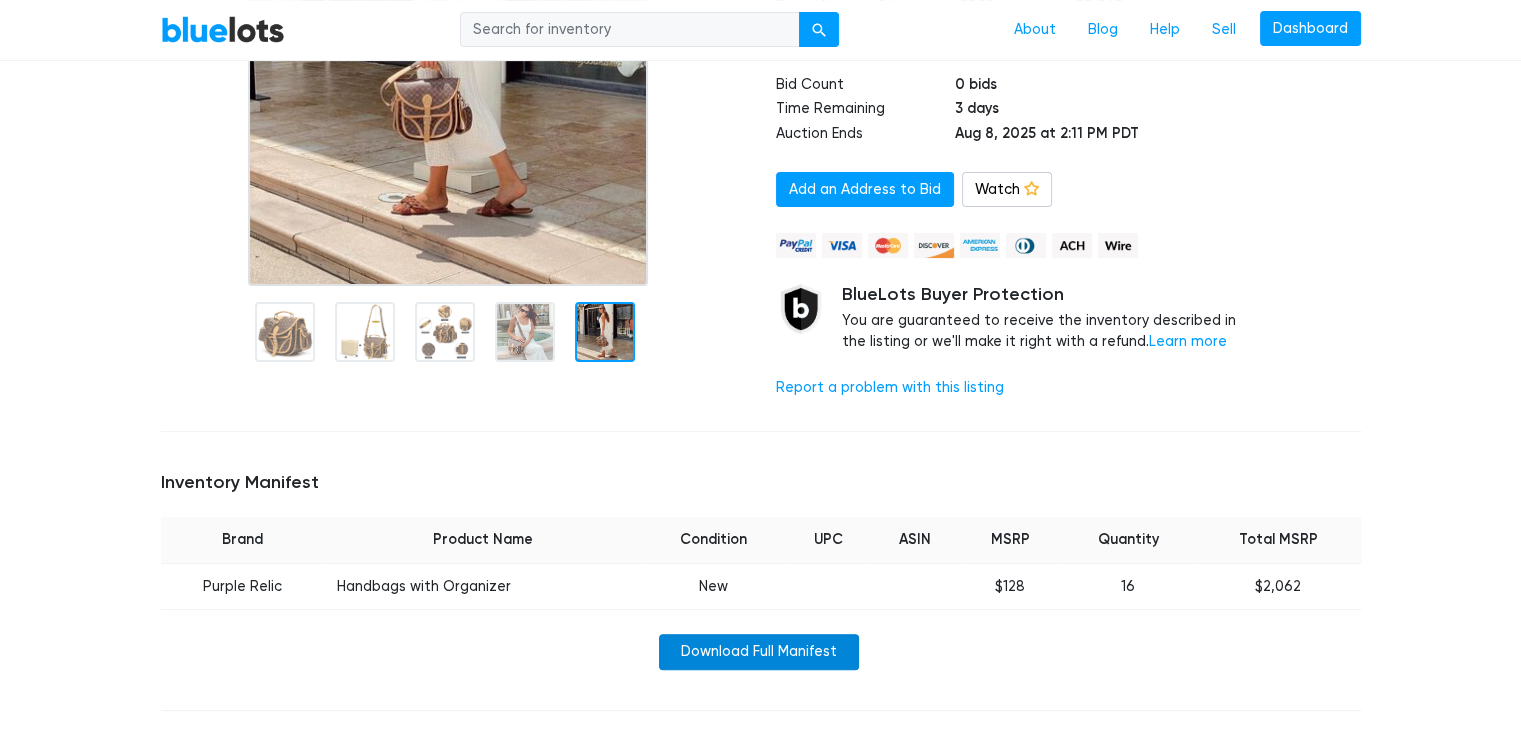 click on "Download Full Manifest" at bounding box center (759, 652) 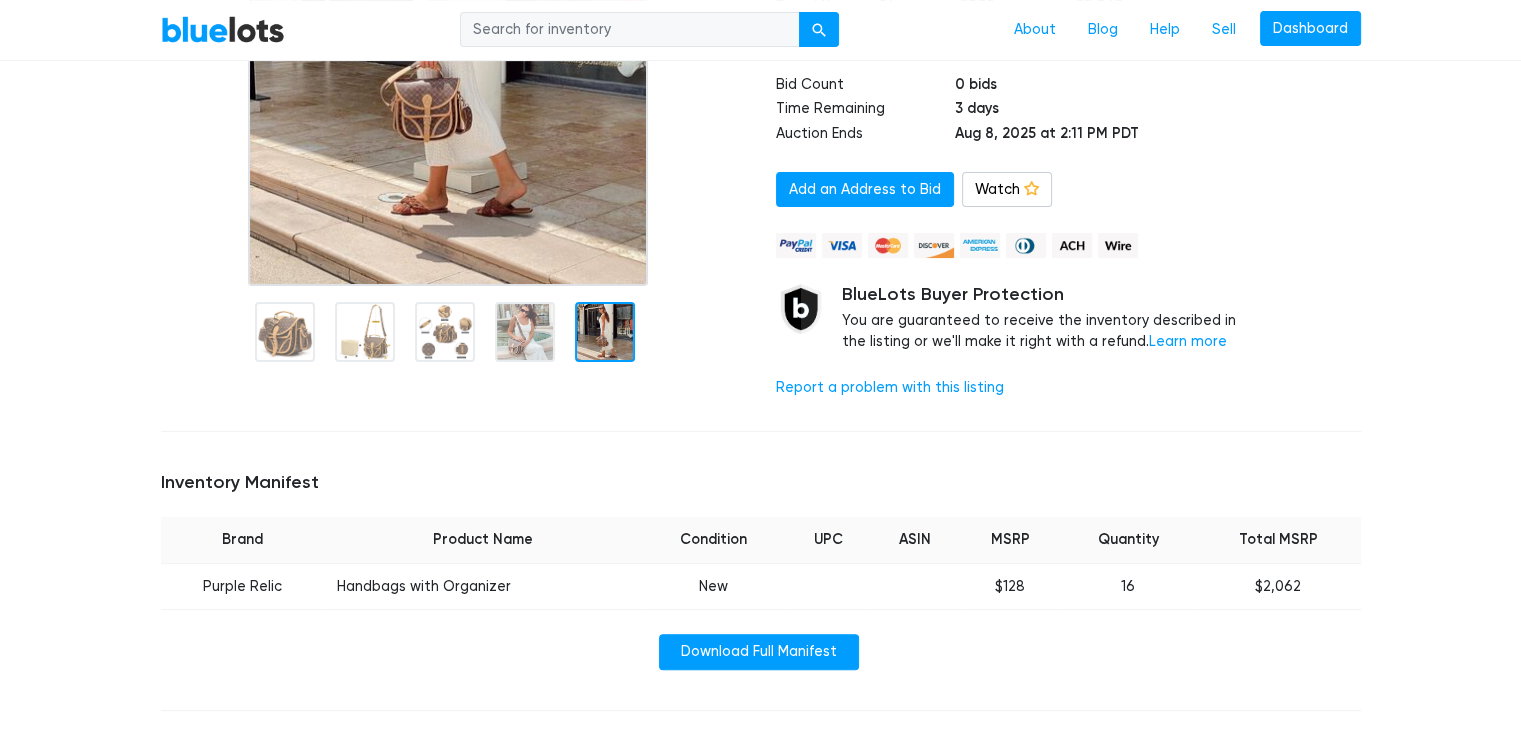 scroll, scrollTop: 0, scrollLeft: 0, axis: both 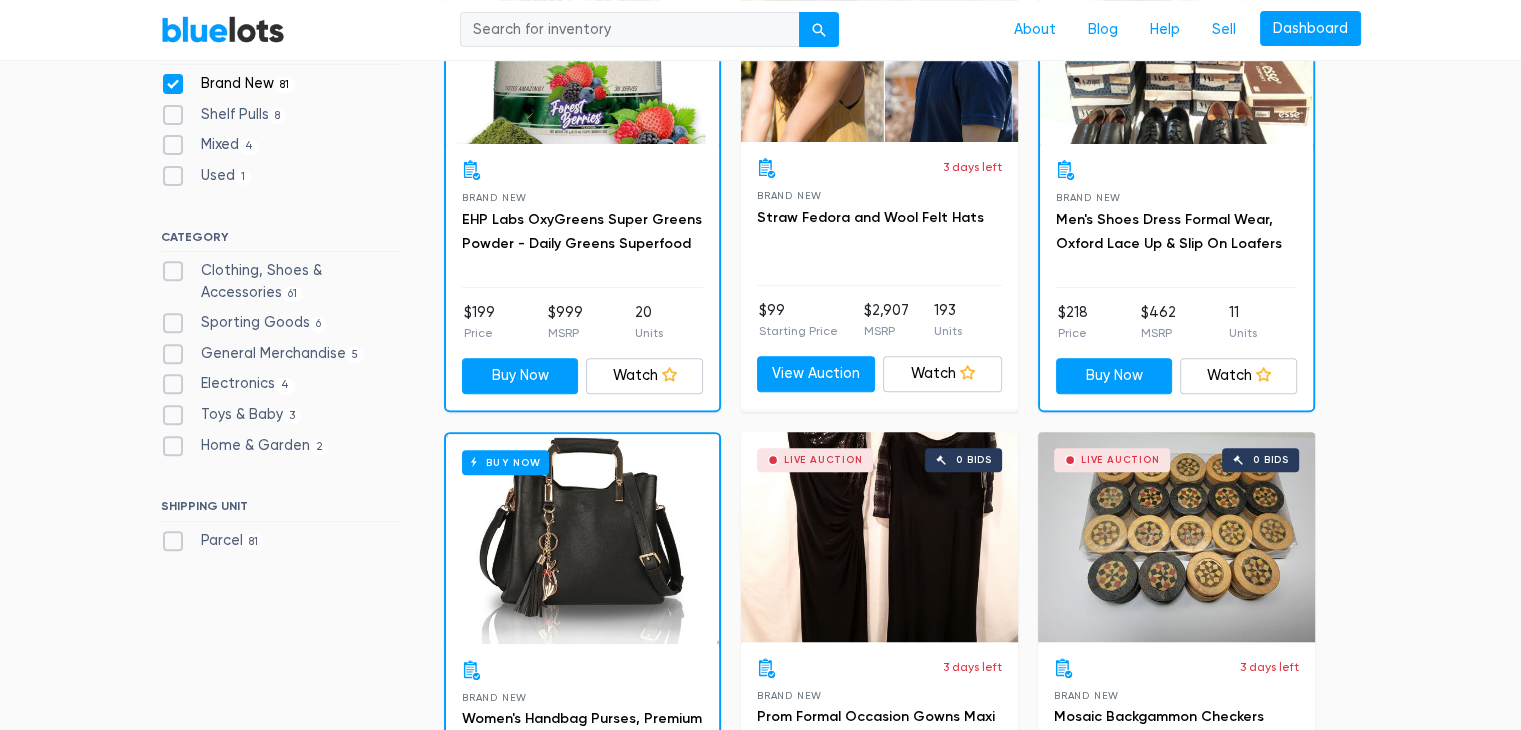 click on "Clothing, Shoes & Accessories
61" at bounding box center [280, 281] 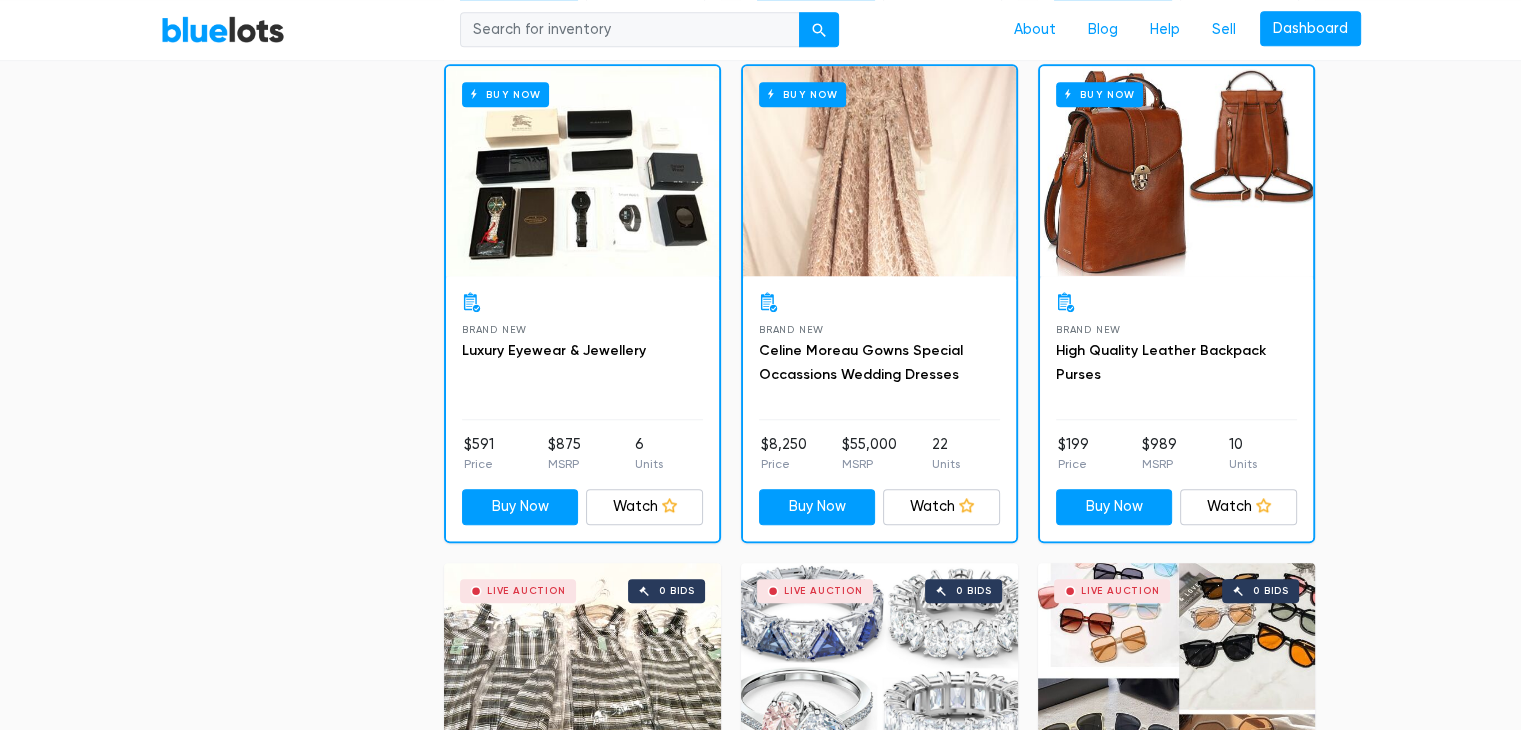 scroll, scrollTop: 1538, scrollLeft: 0, axis: vertical 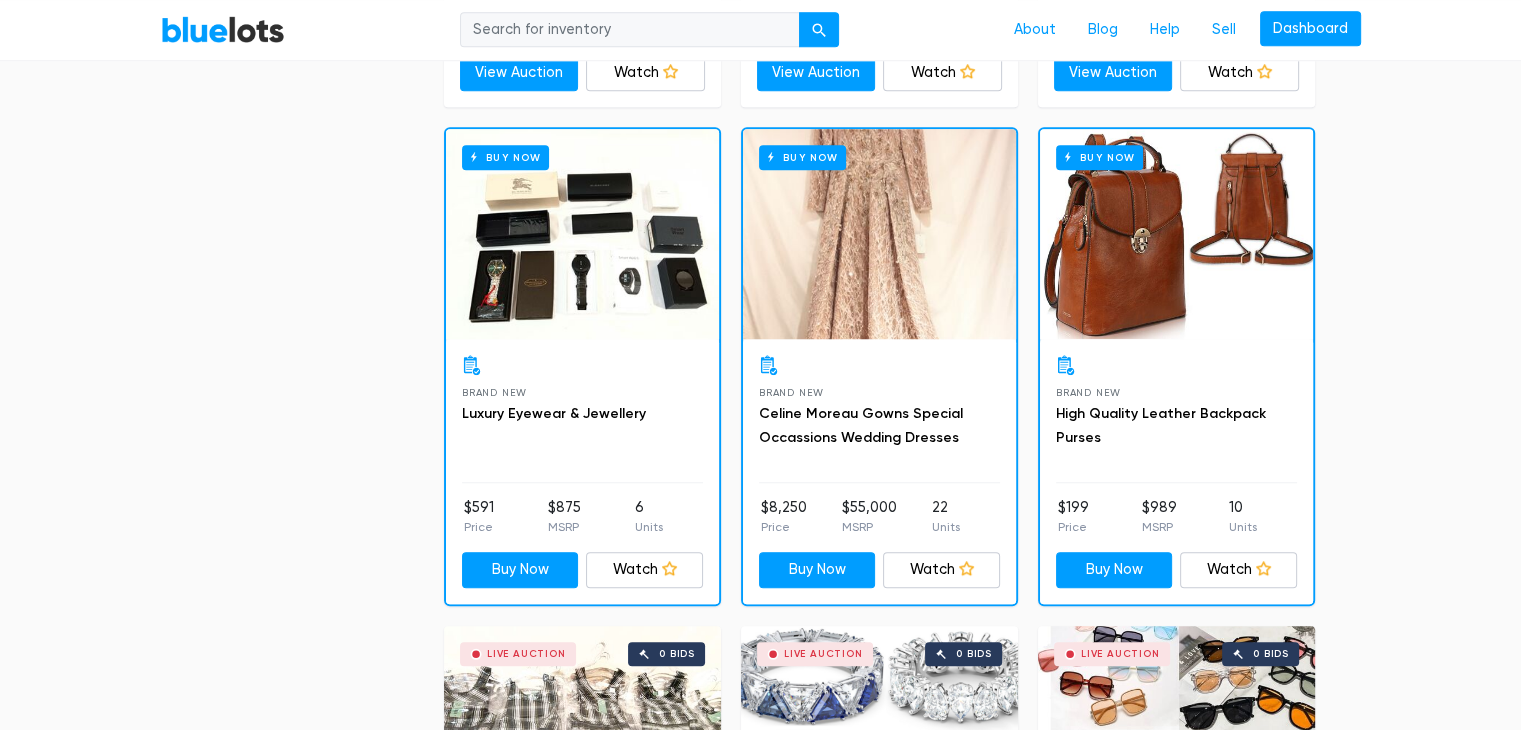 click on "Buy Now" at bounding box center (582, 234) 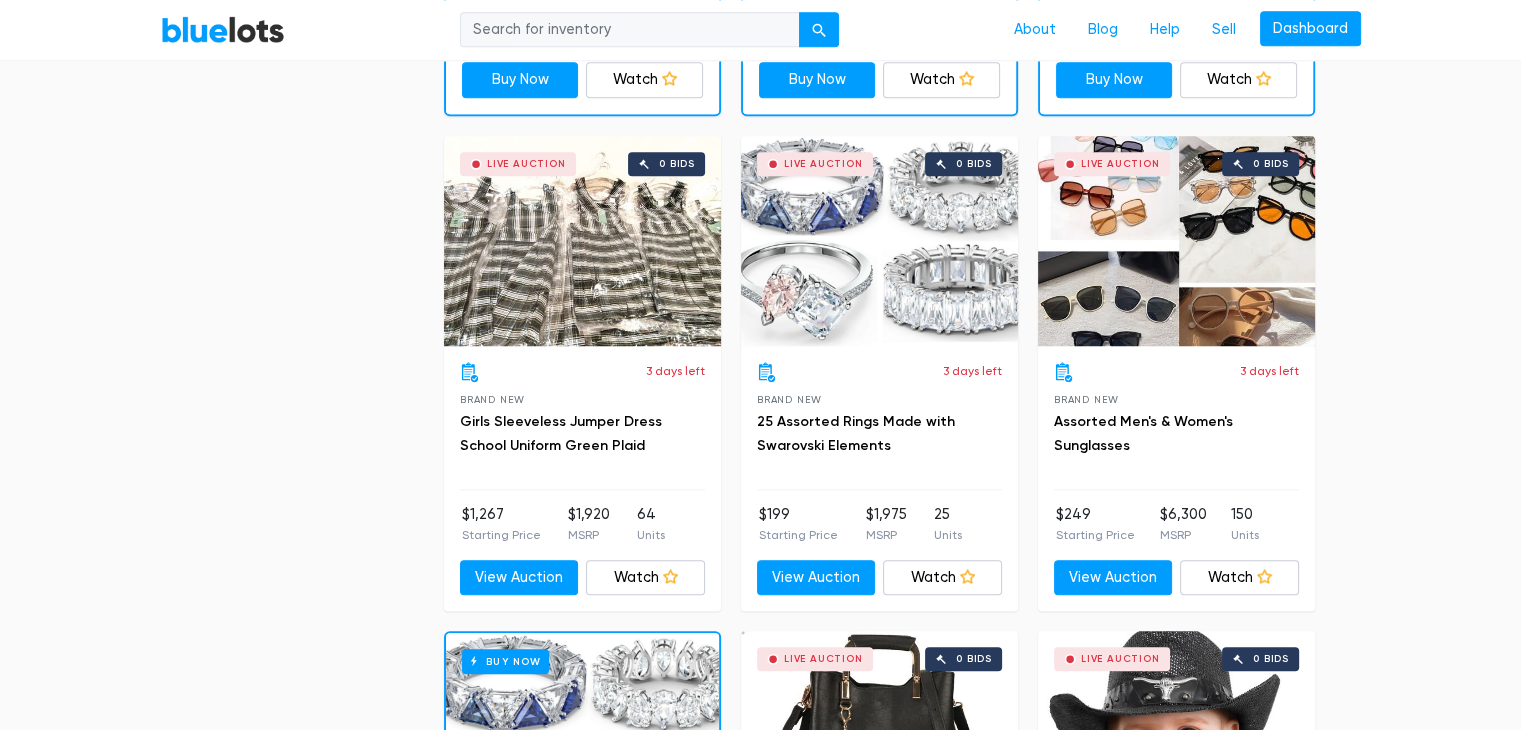 scroll, scrollTop: 2038, scrollLeft: 0, axis: vertical 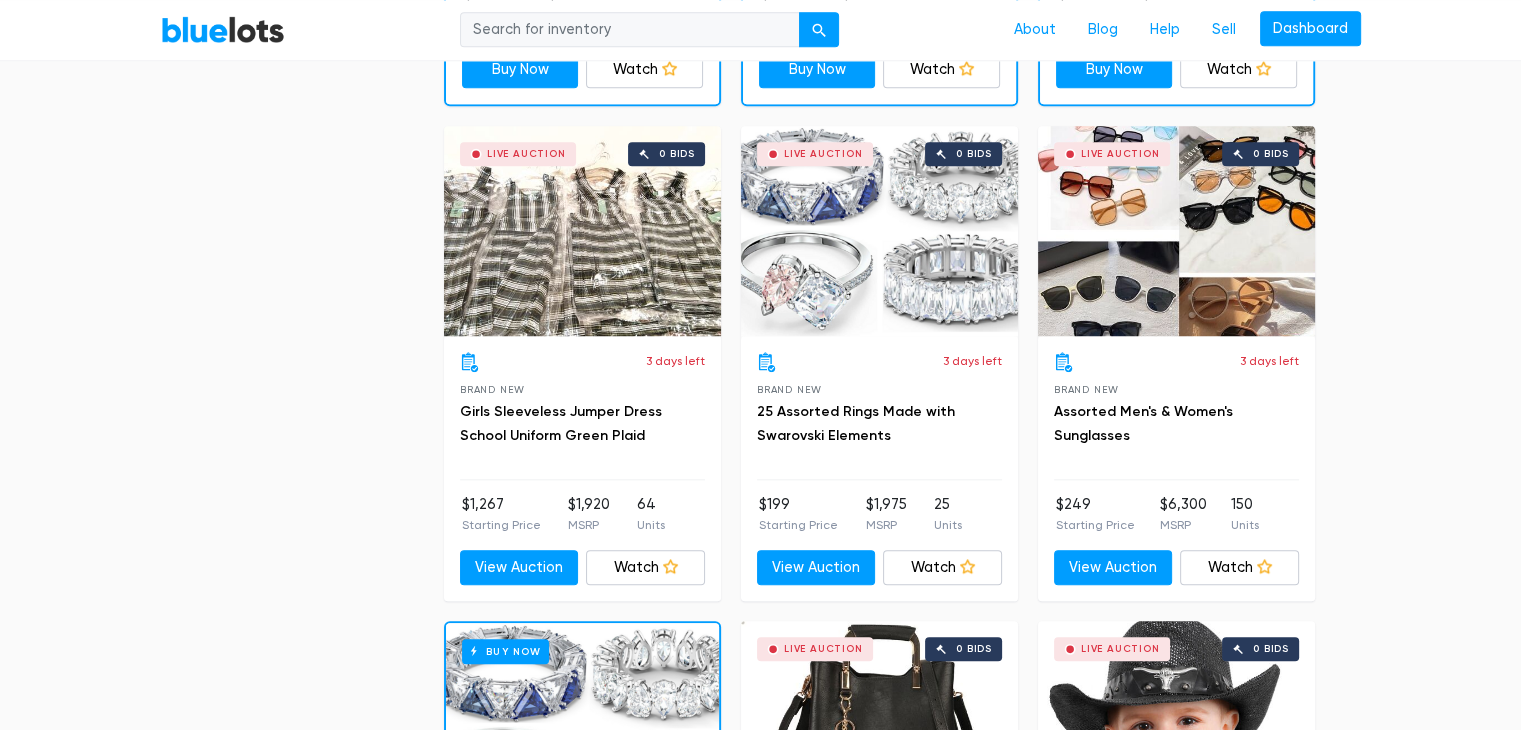 click on "Live Auction
0 bids" at bounding box center (1176, 231) 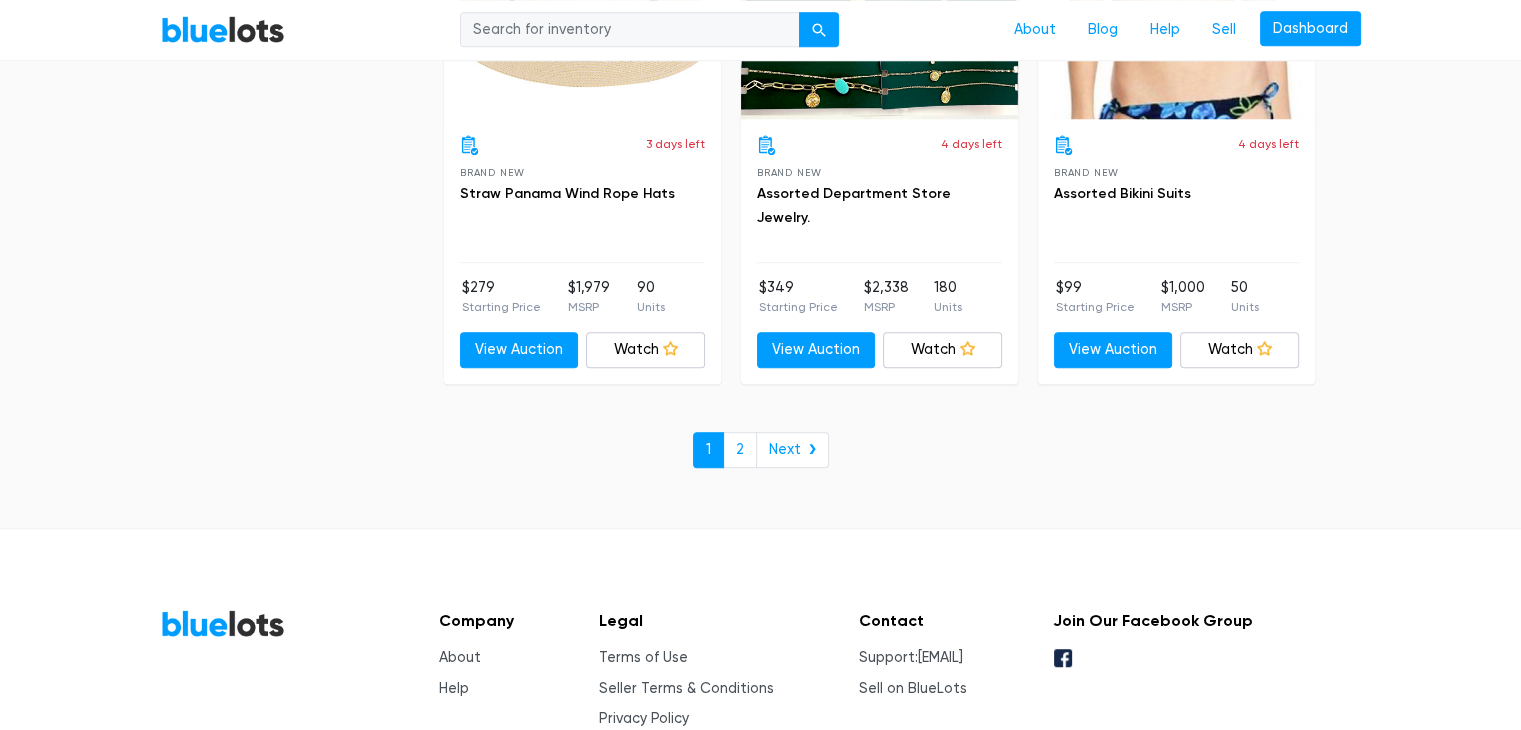 scroll, scrollTop: 8811, scrollLeft: 0, axis: vertical 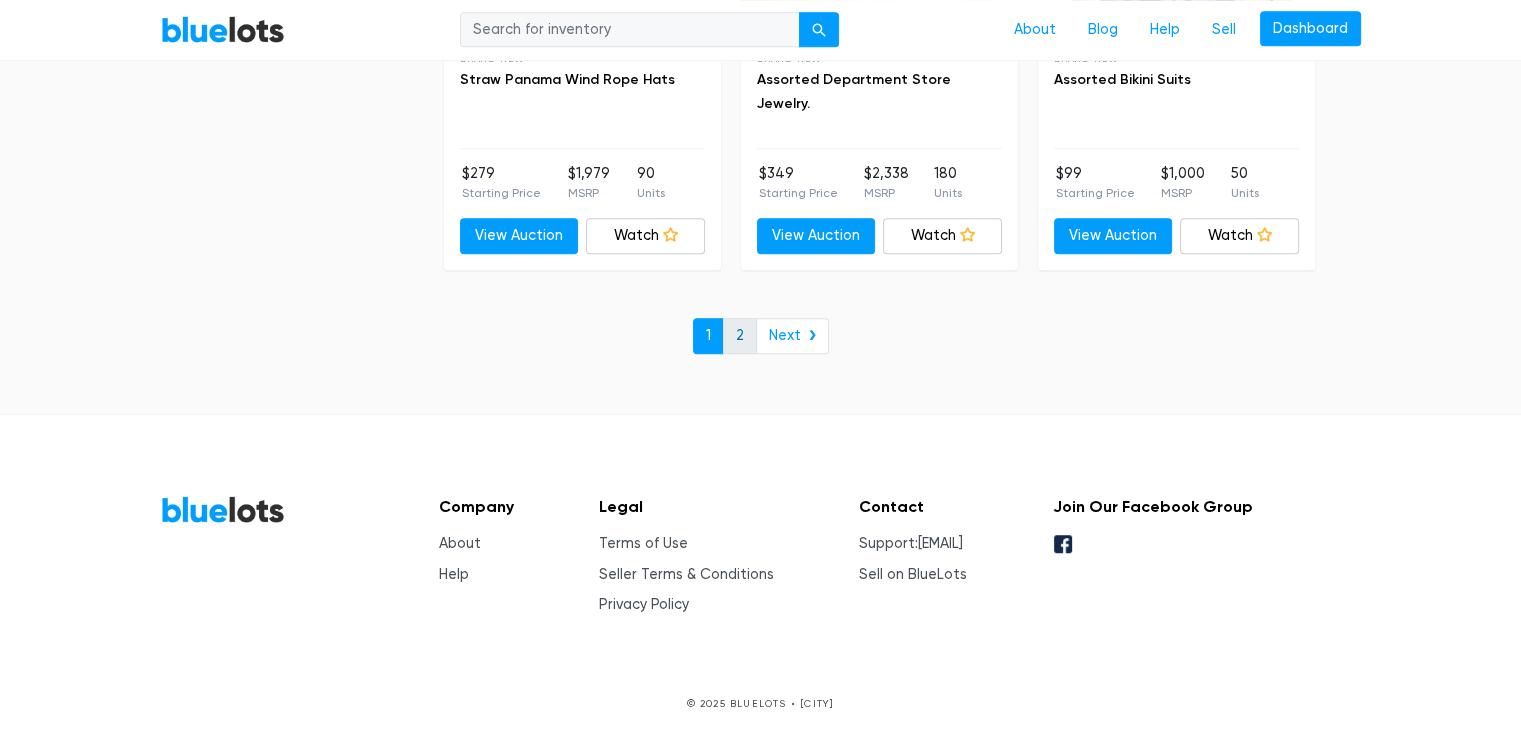 click on "2" at bounding box center [740, 336] 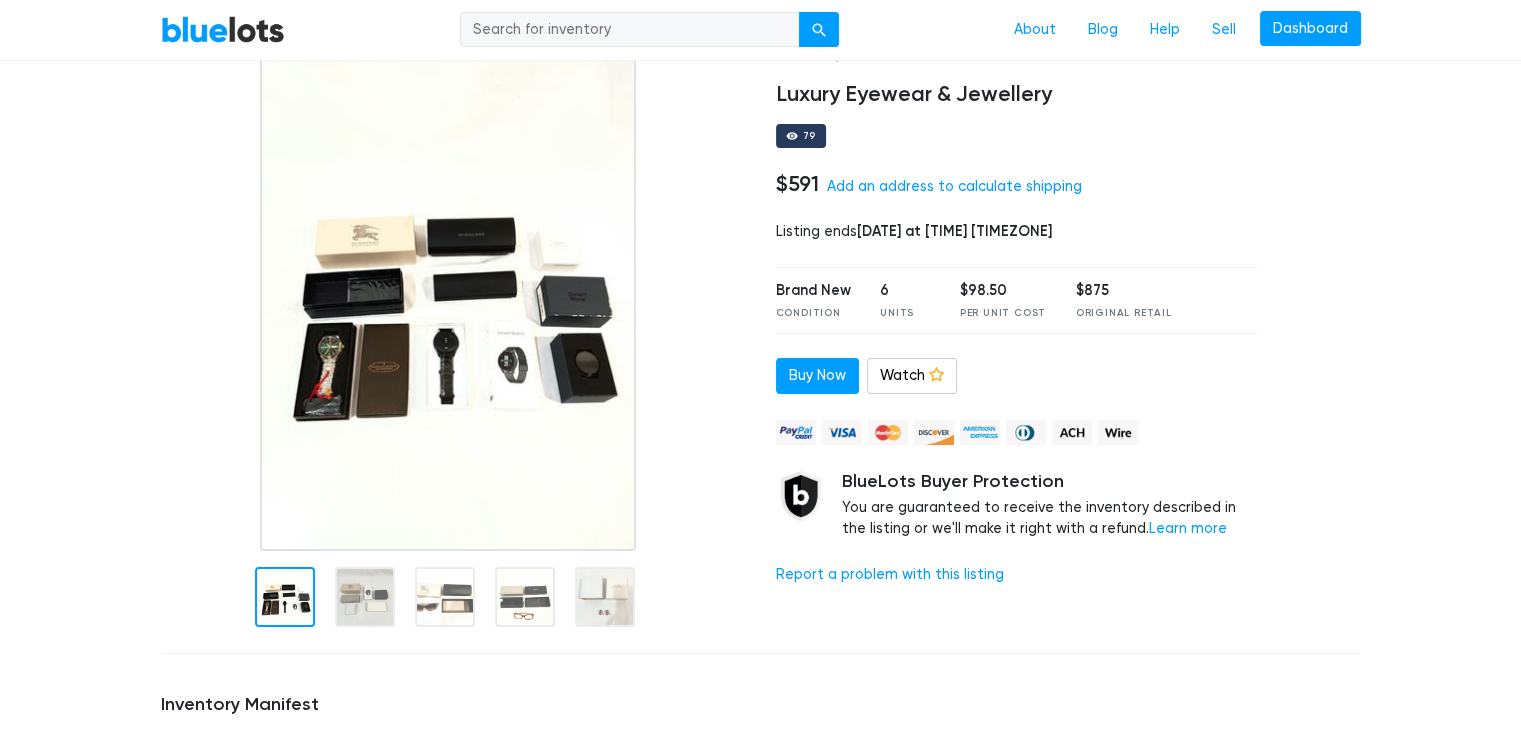 scroll, scrollTop: 100, scrollLeft: 0, axis: vertical 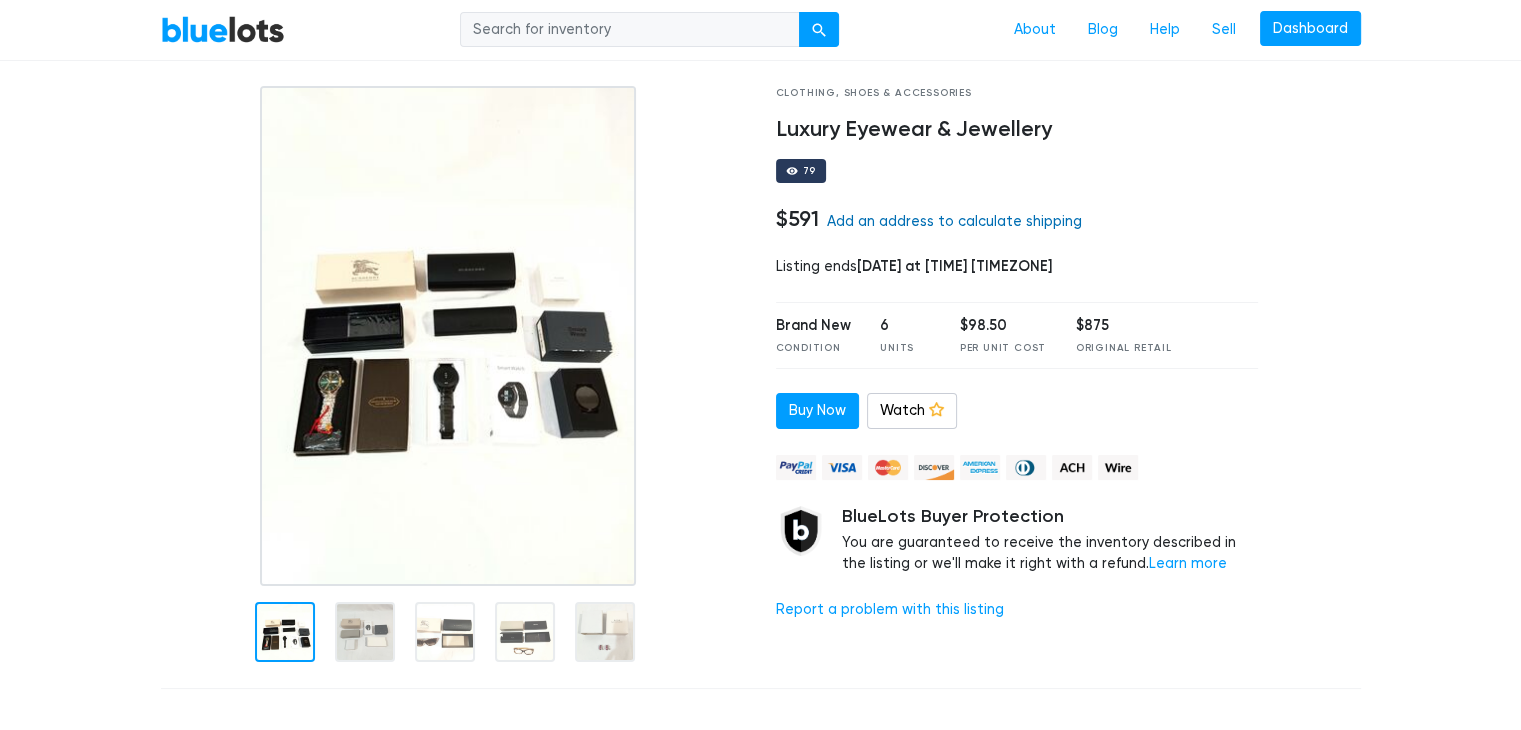 click on "Add an address to calculate shipping" at bounding box center [954, 221] 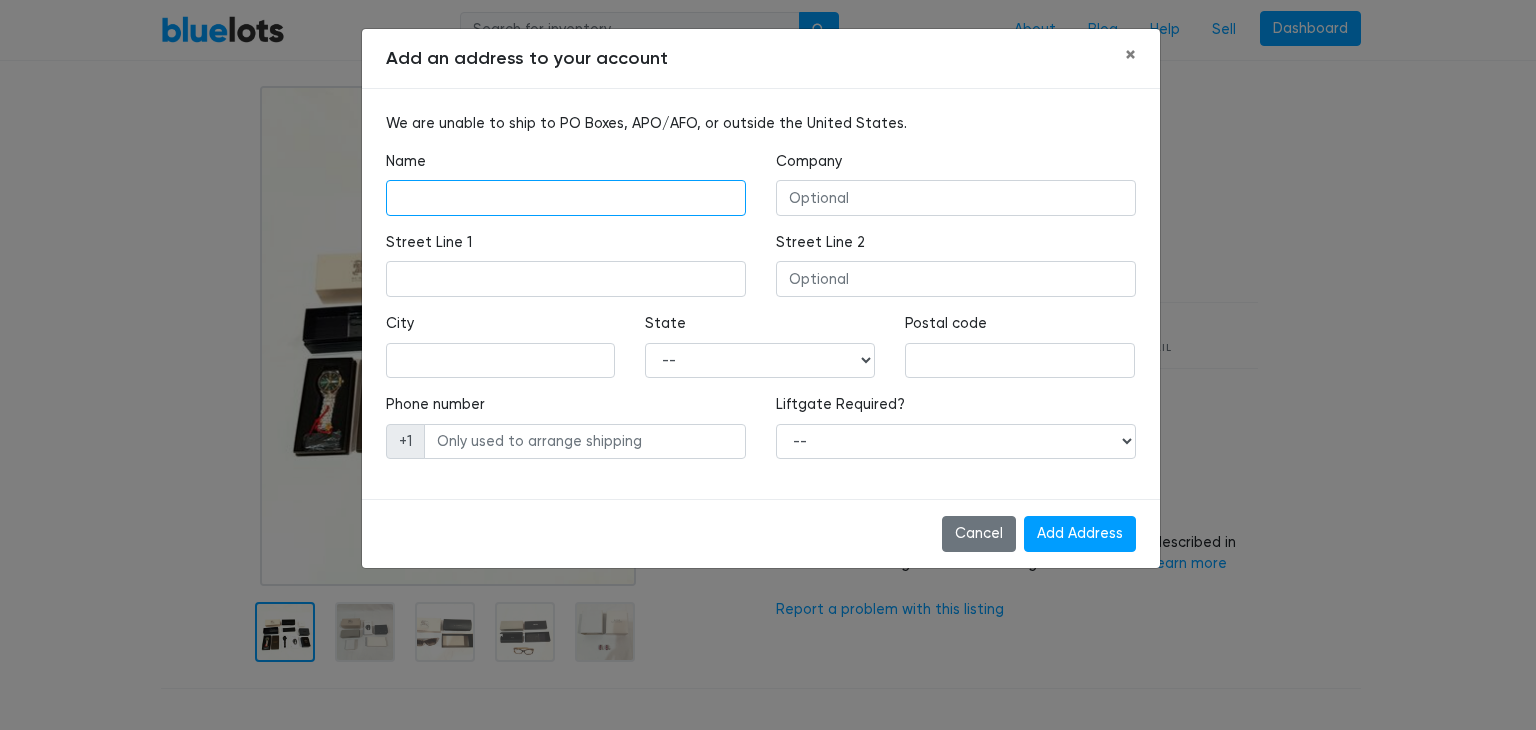 click at bounding box center [566, 198] 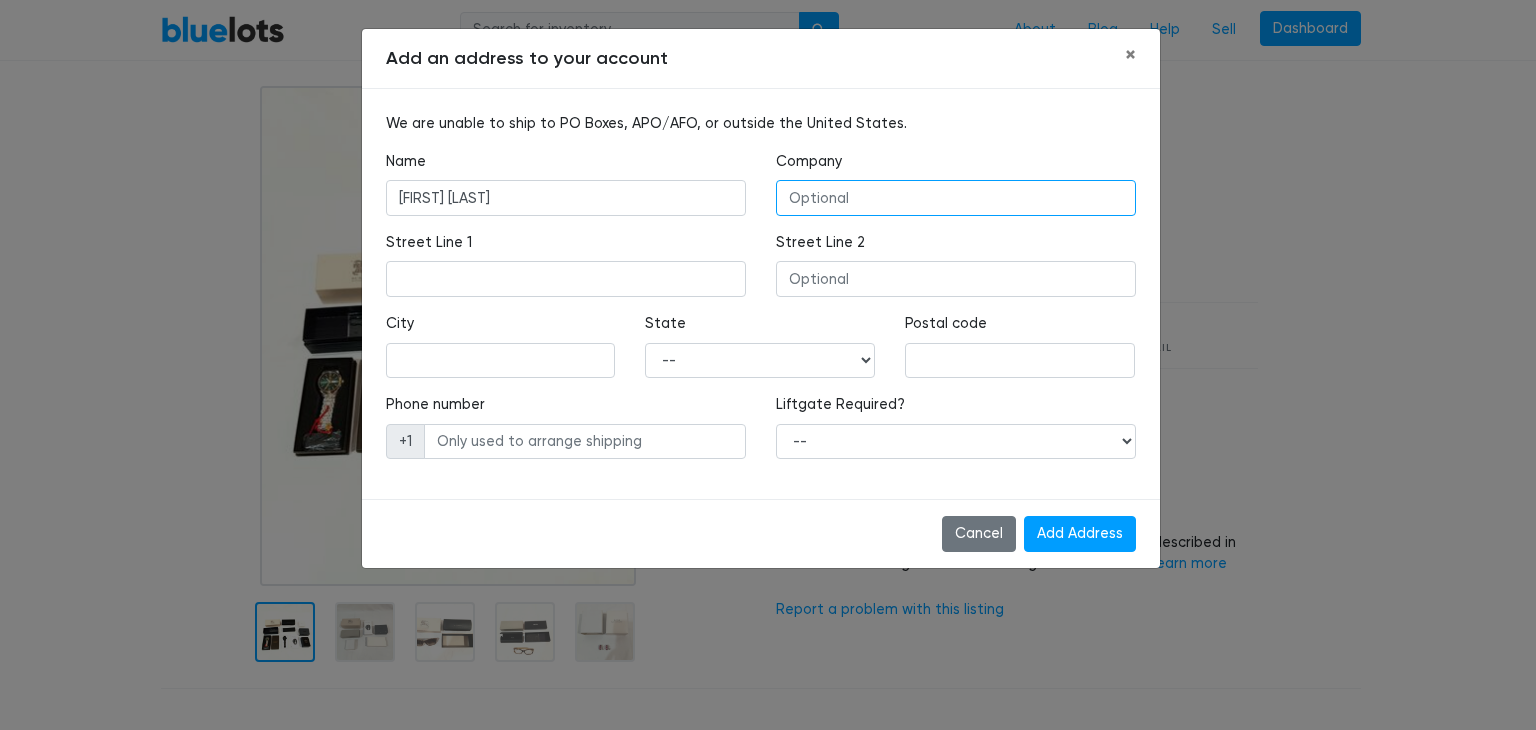 type on "CLAIRELY AMAZING LLC" 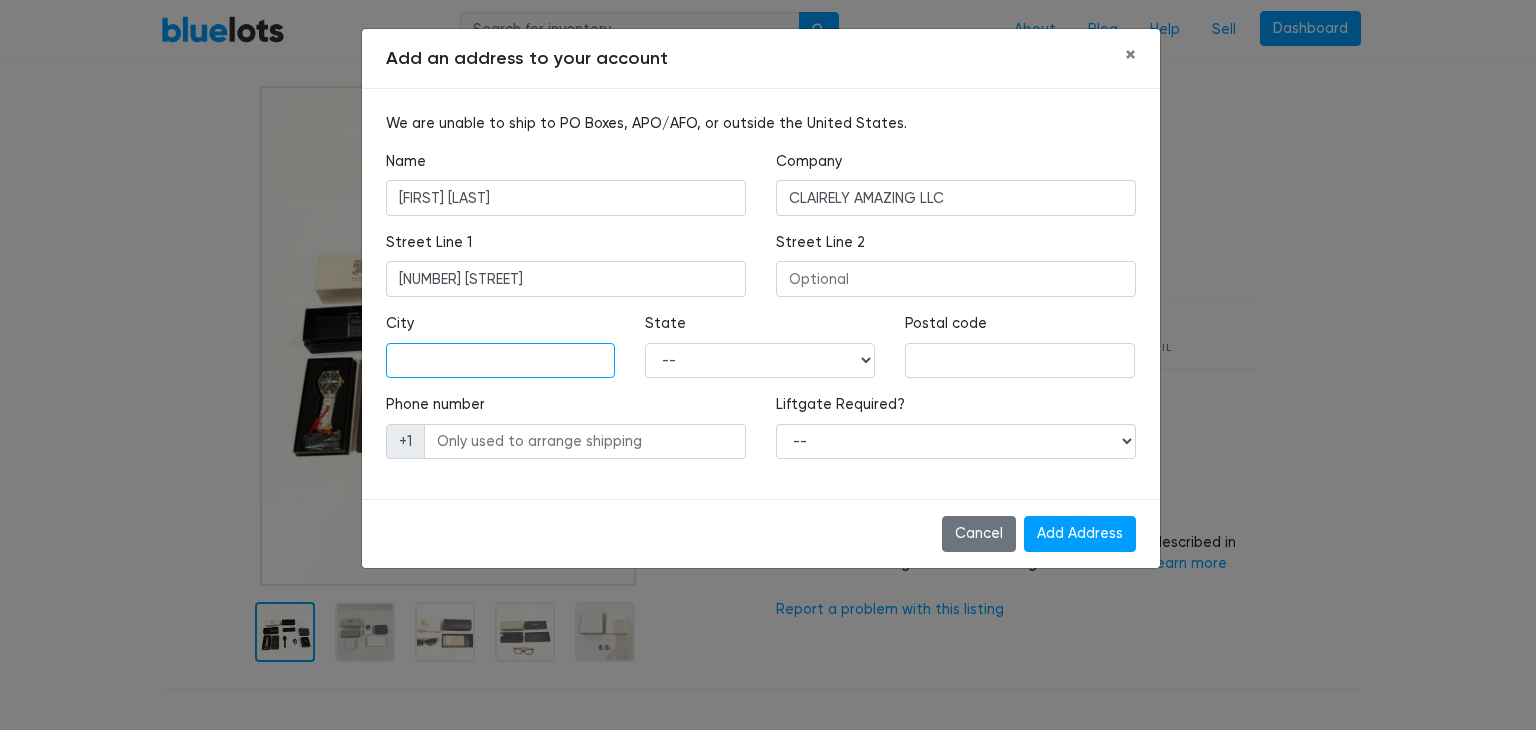 type on "Mission" 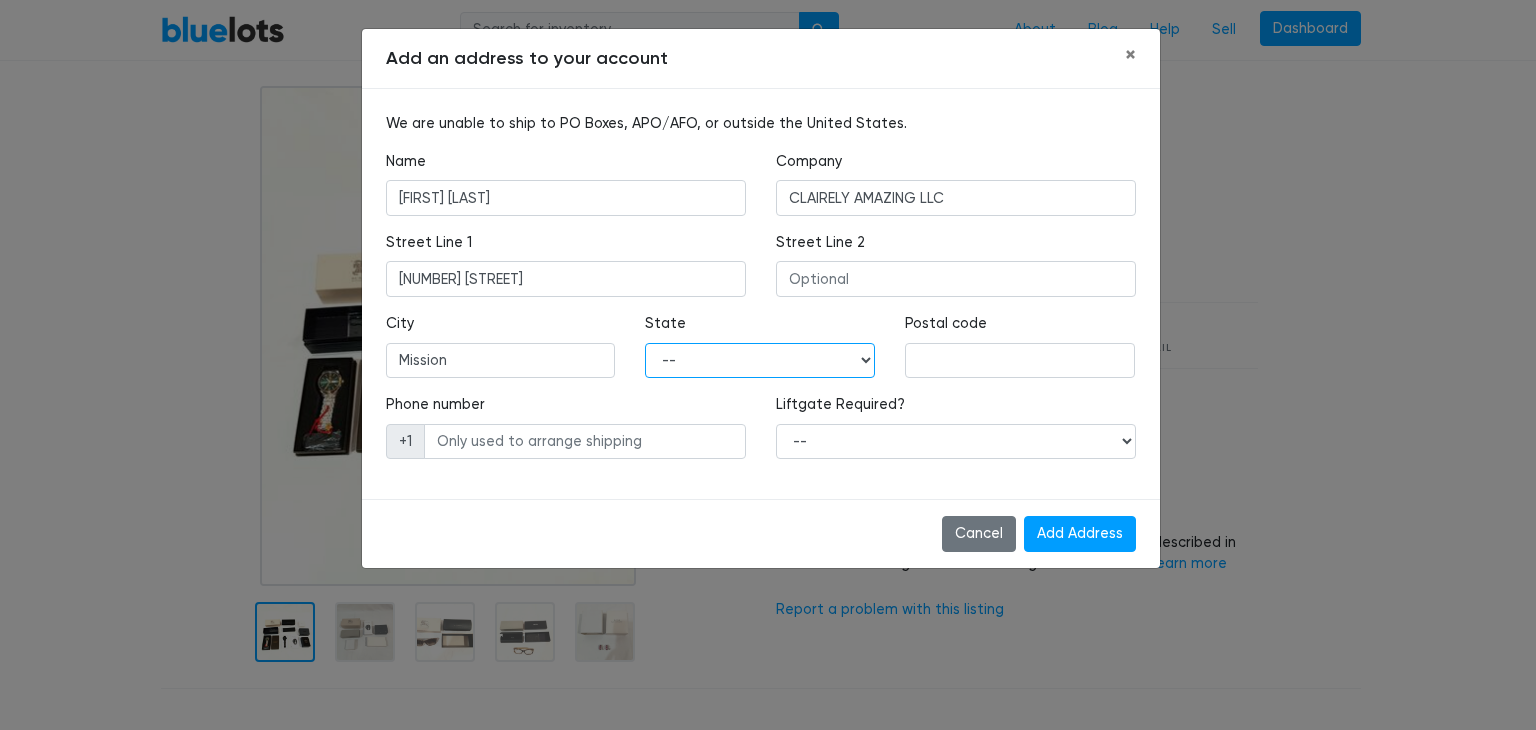 select on "TX" 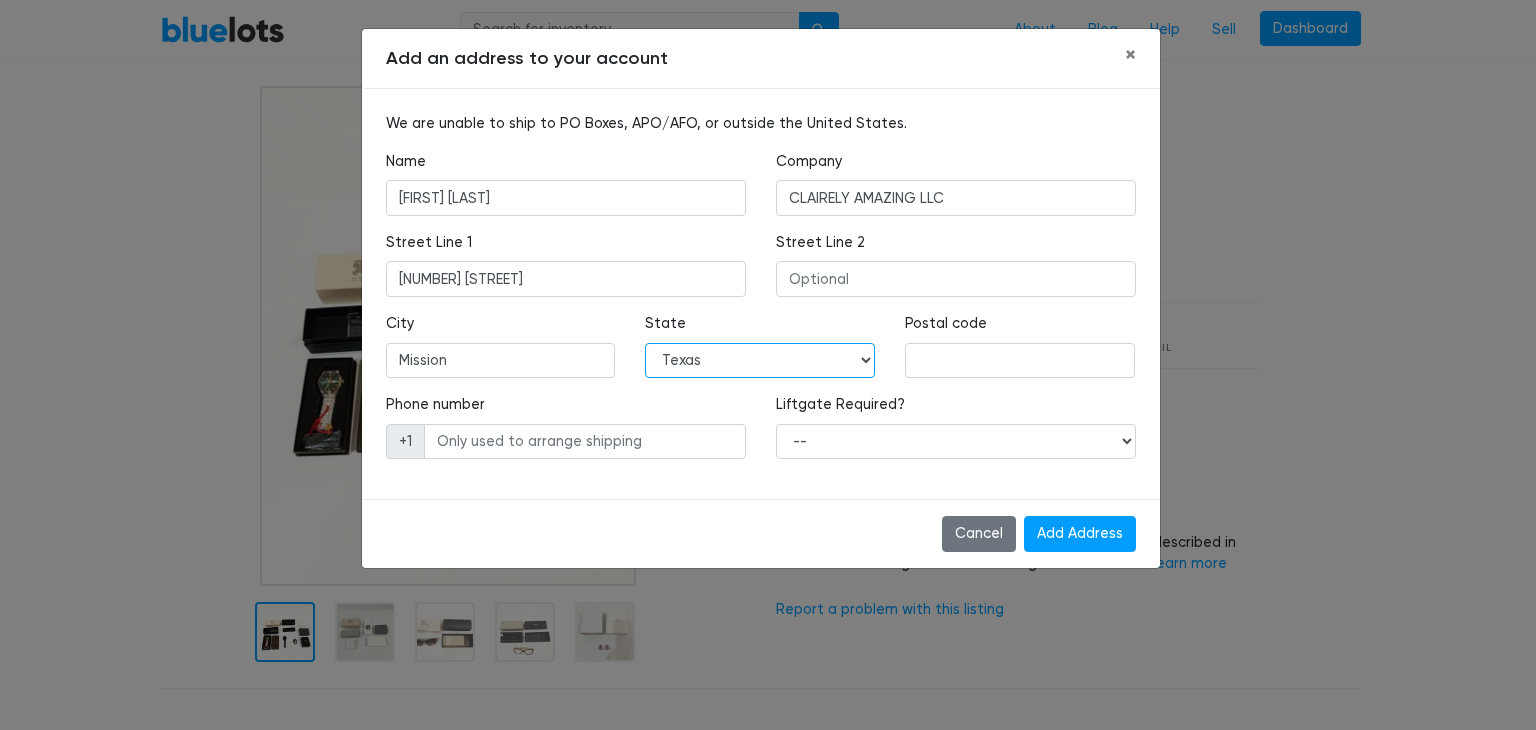 type on "78574" 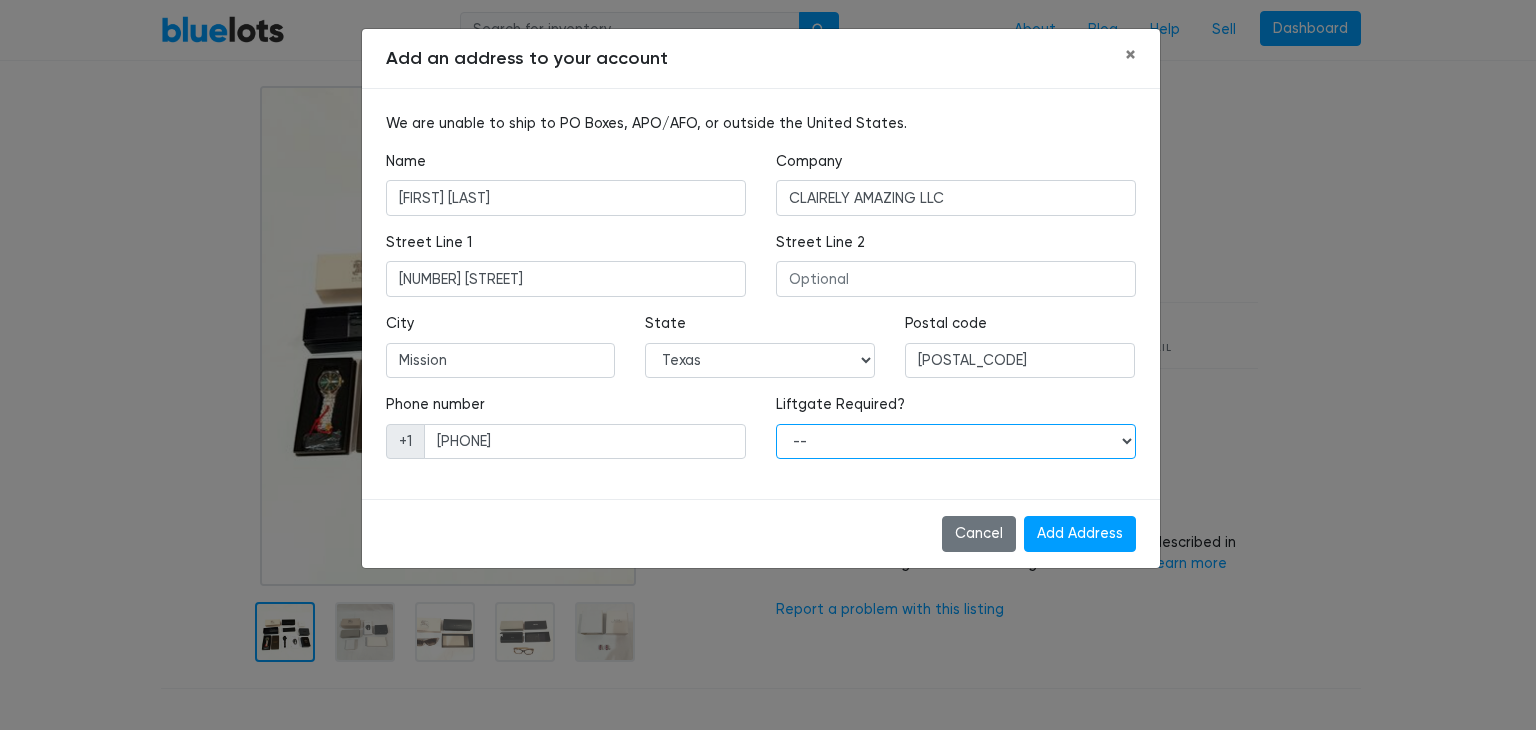 click on "--
Yes
No" at bounding box center (956, 442) 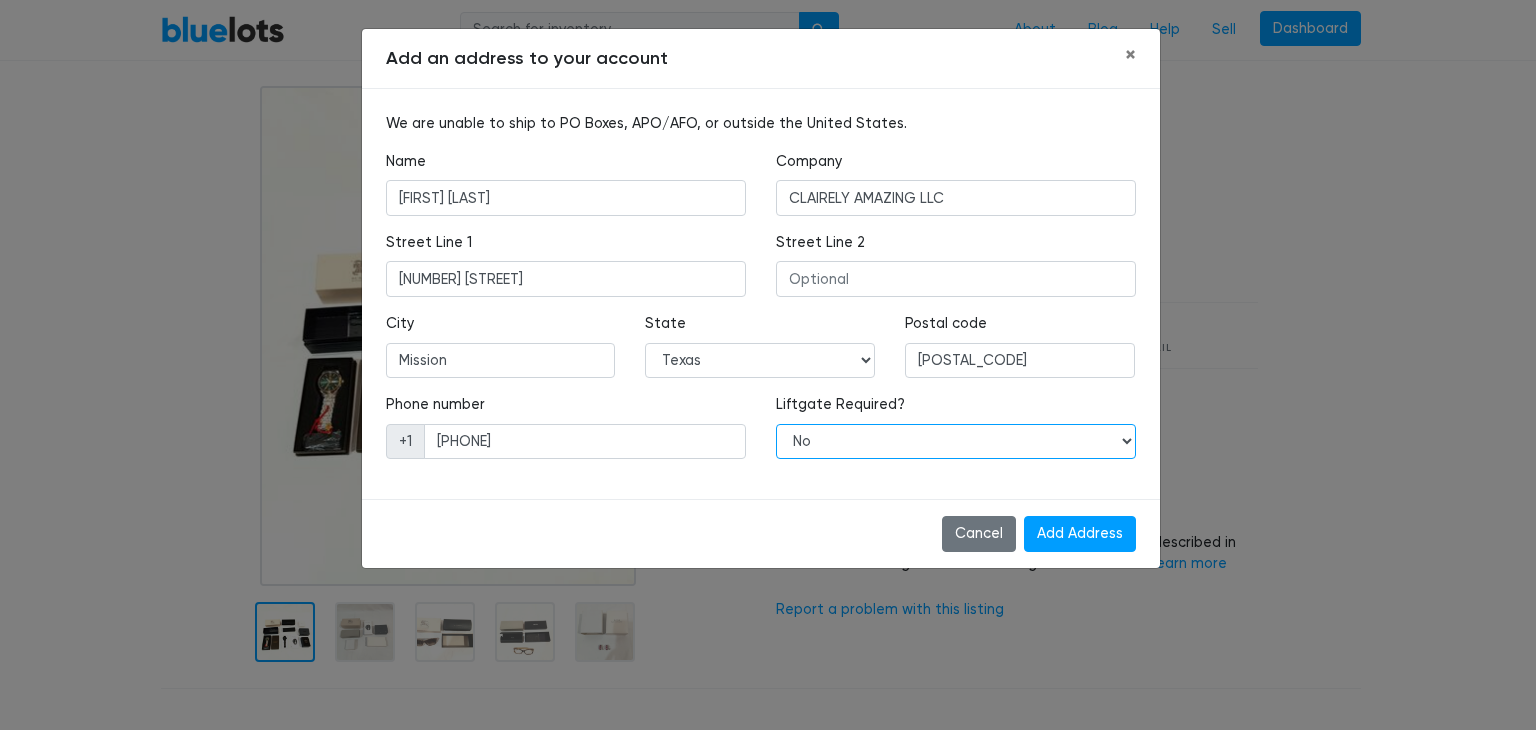 click on "--
Yes
No" at bounding box center (956, 442) 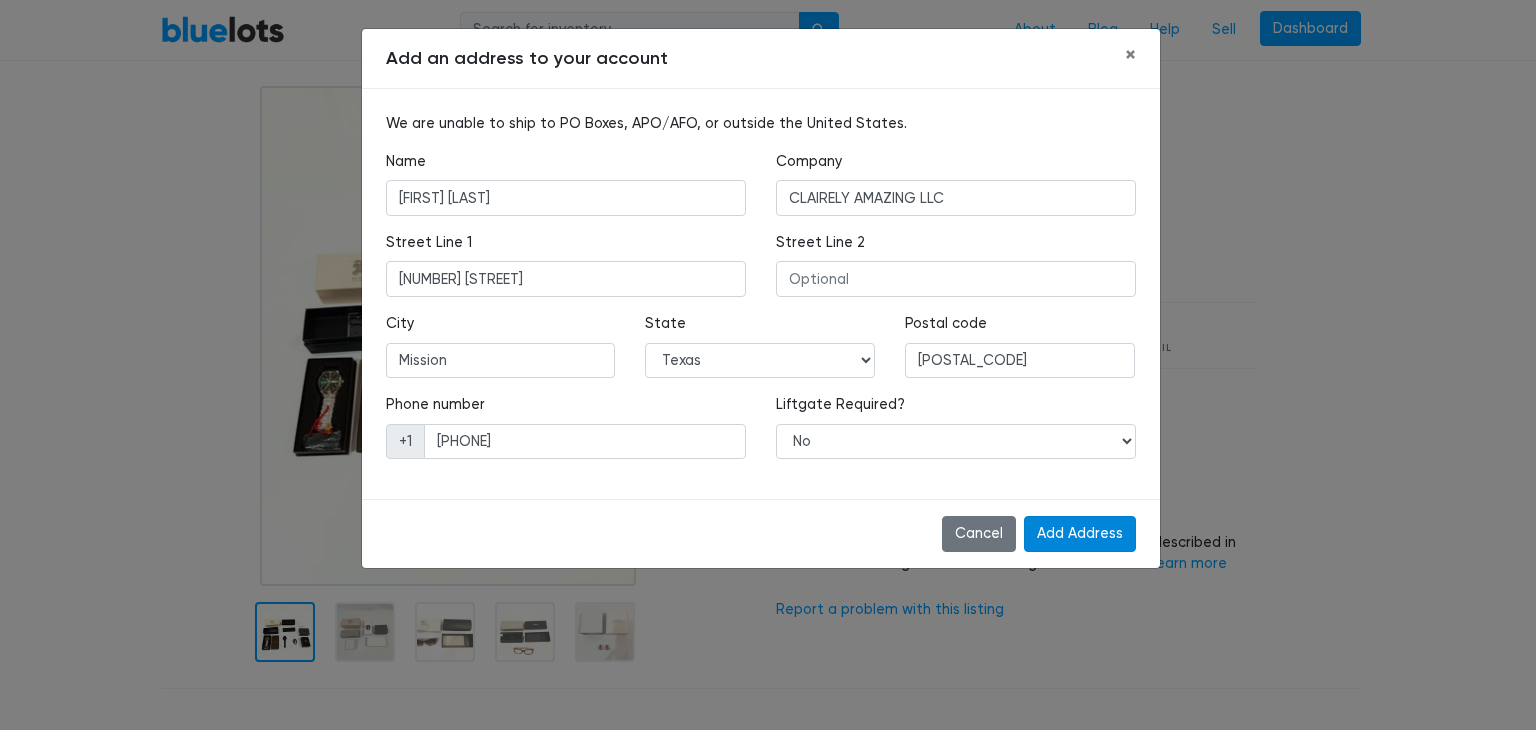 click on "Add Address" at bounding box center [1080, 534] 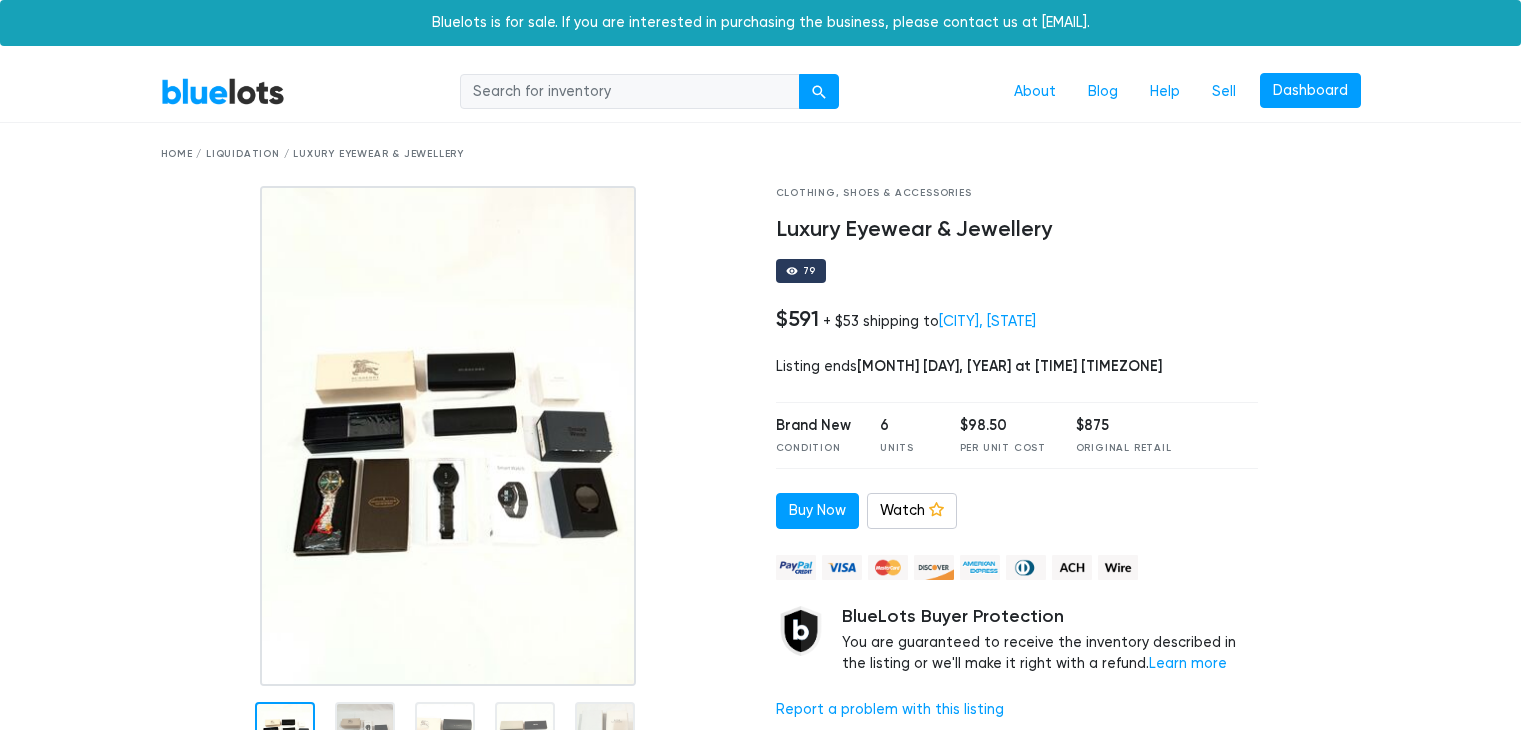 scroll, scrollTop: 100, scrollLeft: 0, axis: vertical 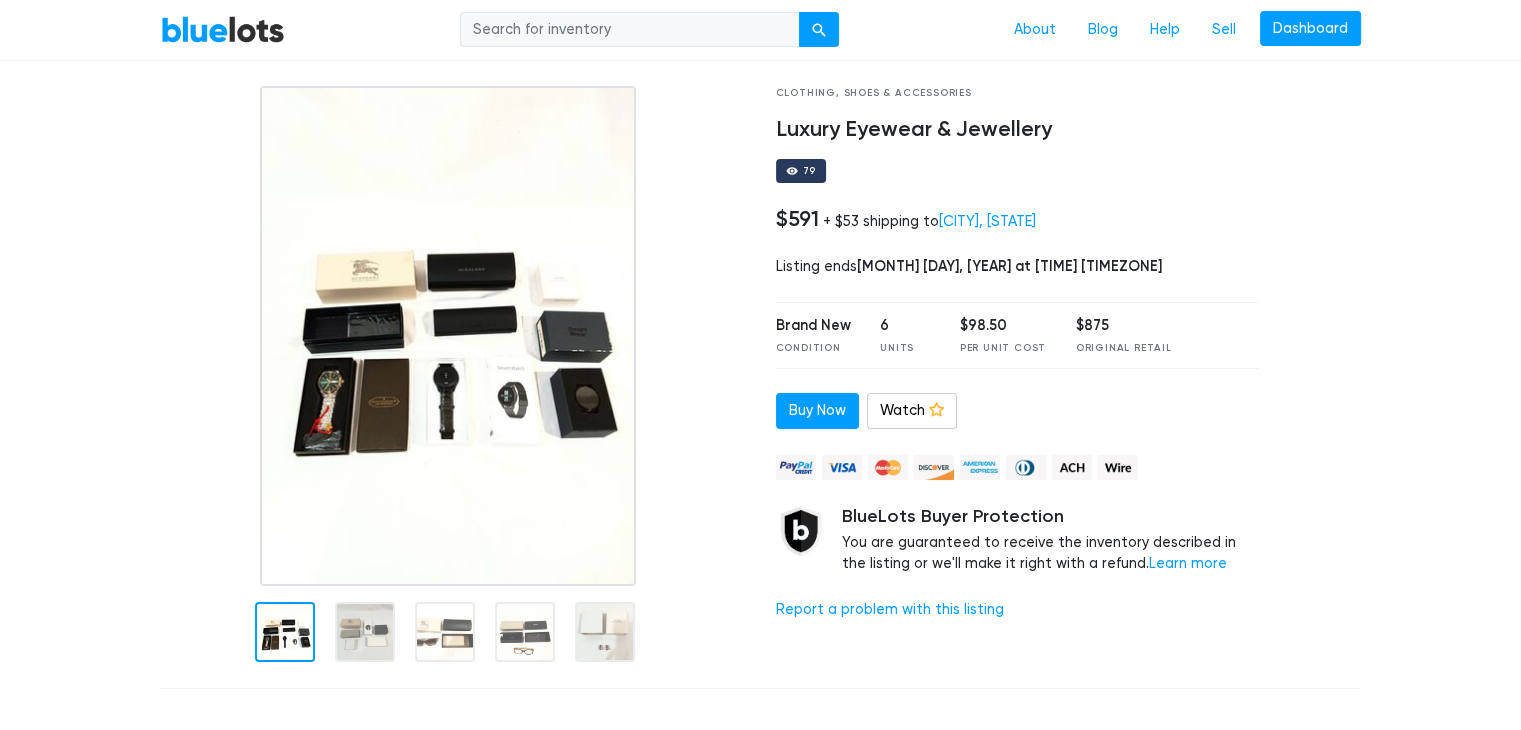 click at bounding box center (448, 336) 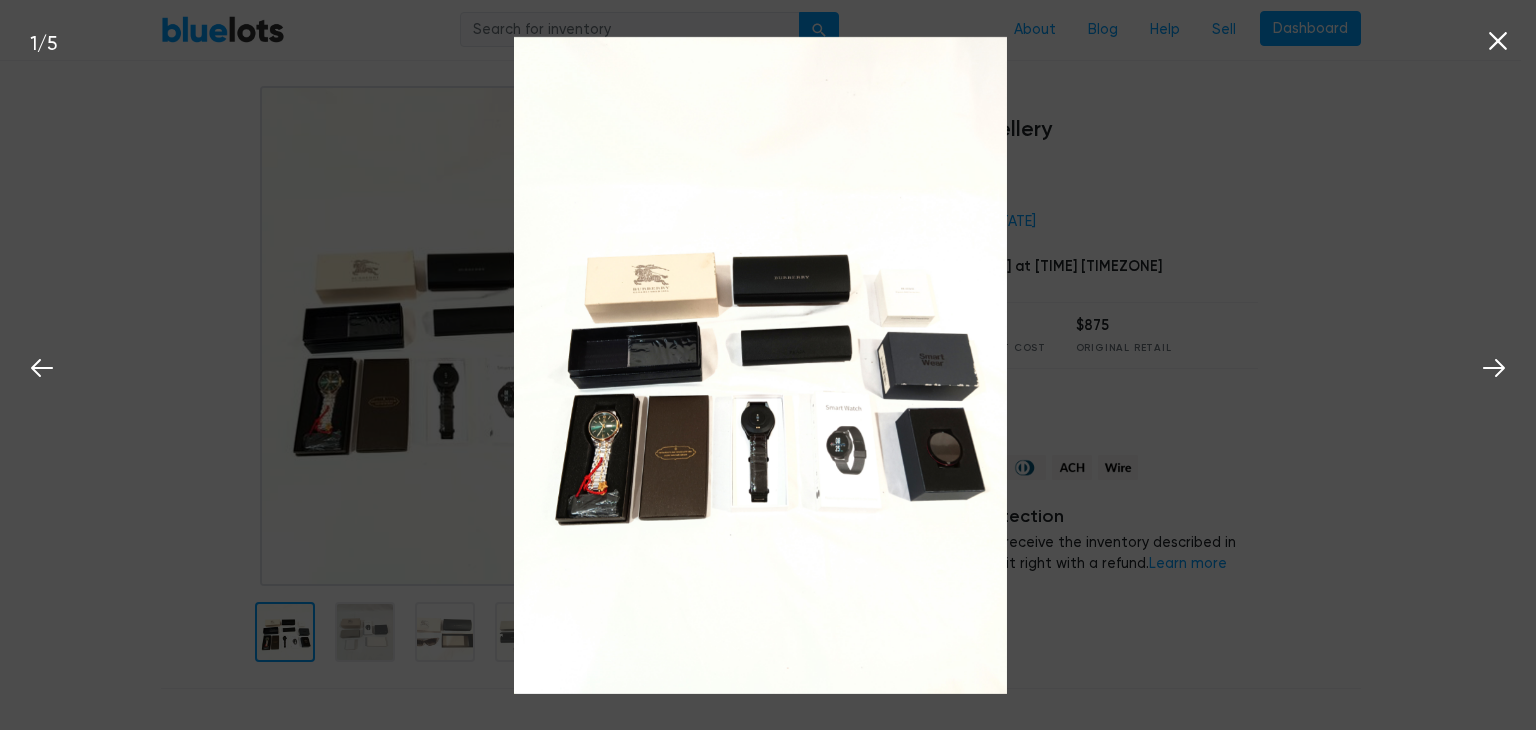 click on "1 / 5" at bounding box center [768, 365] 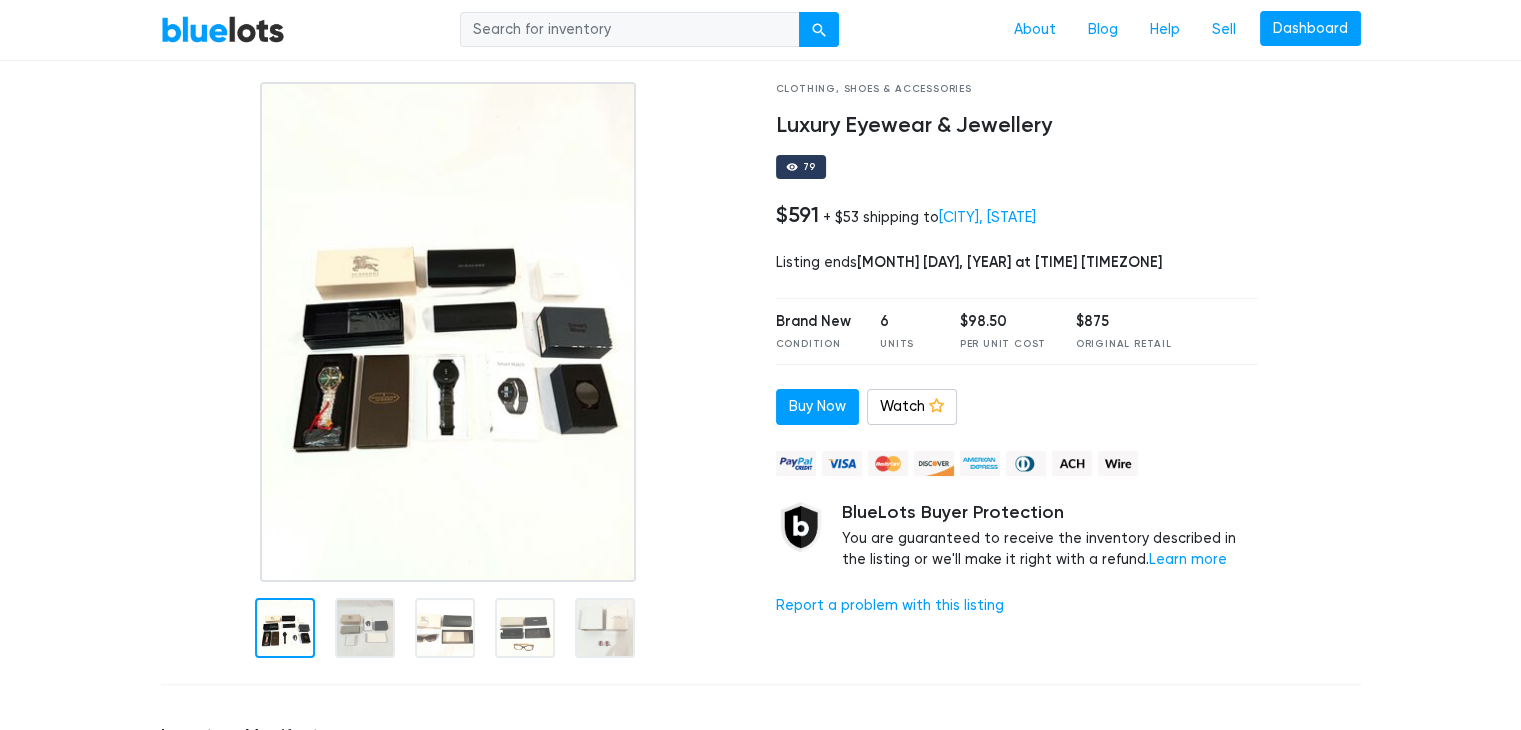scroll, scrollTop: 0, scrollLeft: 0, axis: both 